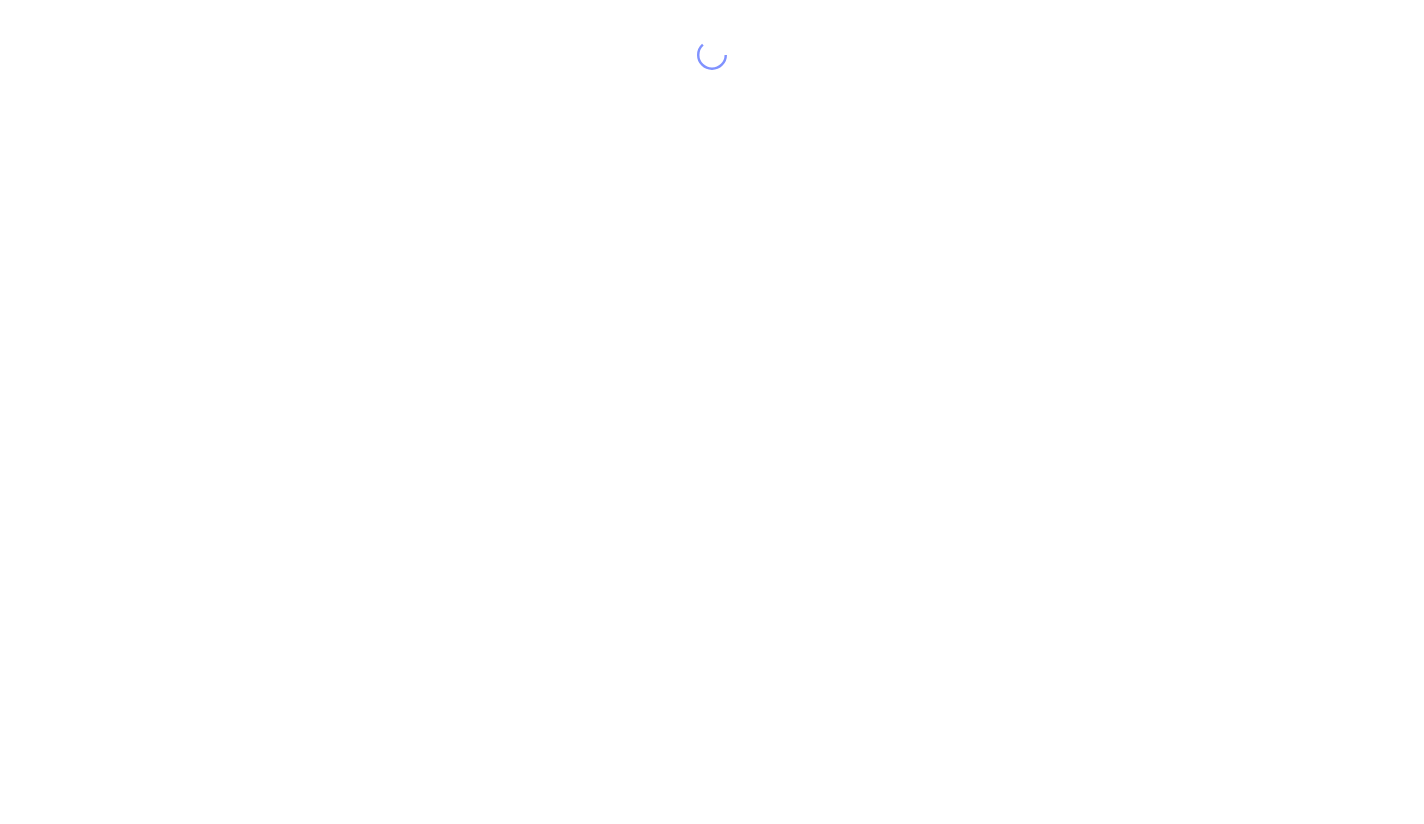 scroll, scrollTop: 0, scrollLeft: 0, axis: both 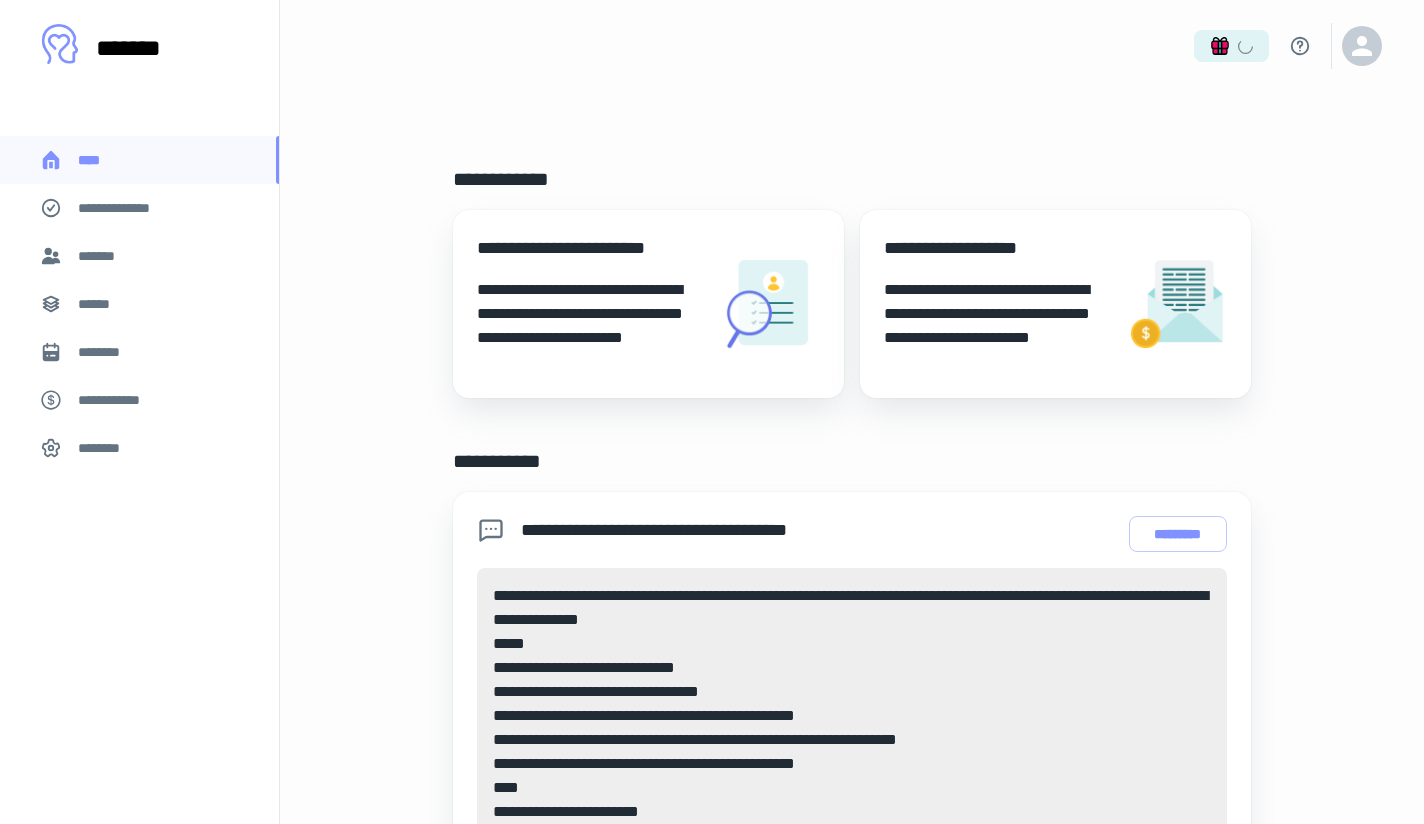 click on "*******" at bounding box center (139, 256) 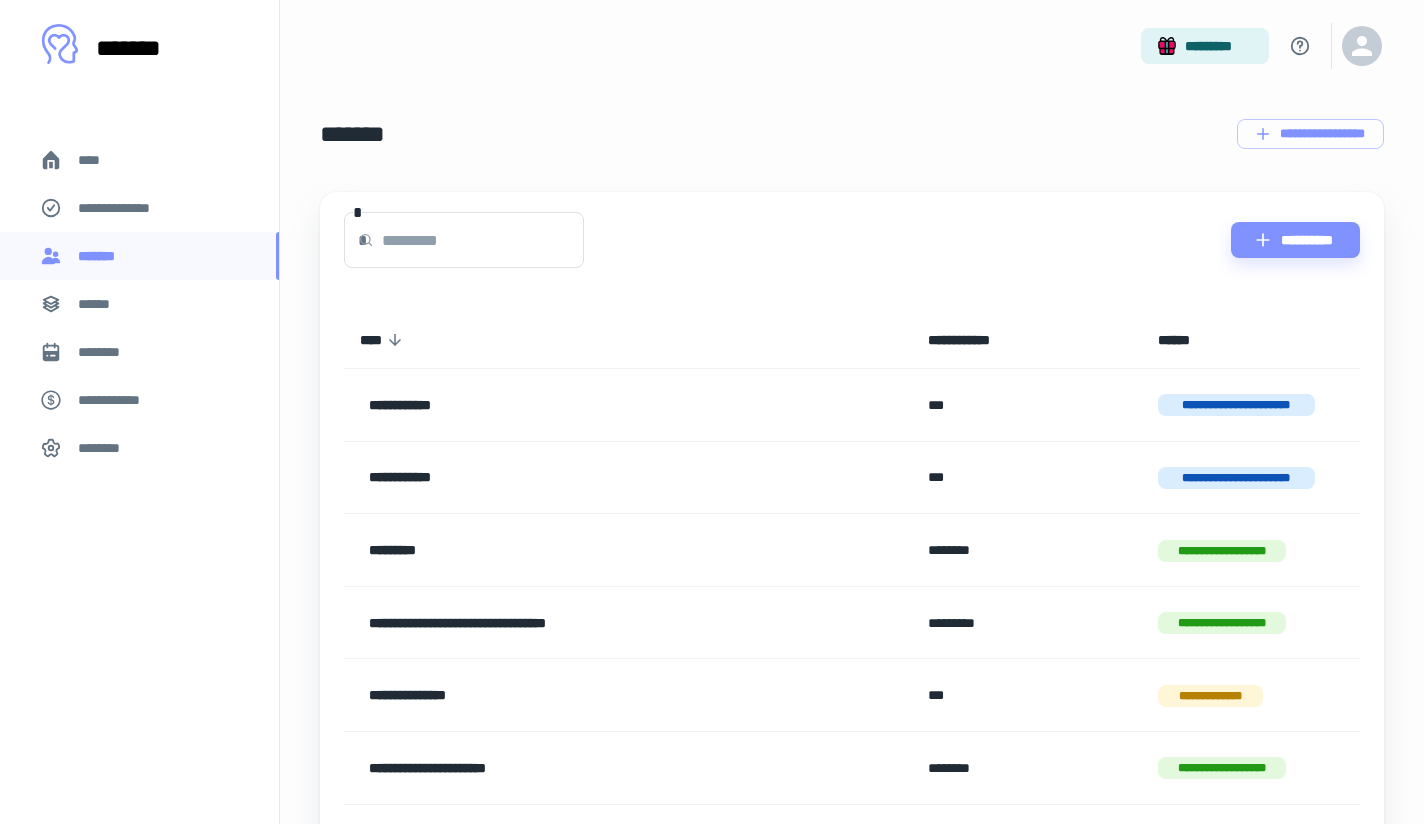 click on "******" at bounding box center (139, 304) 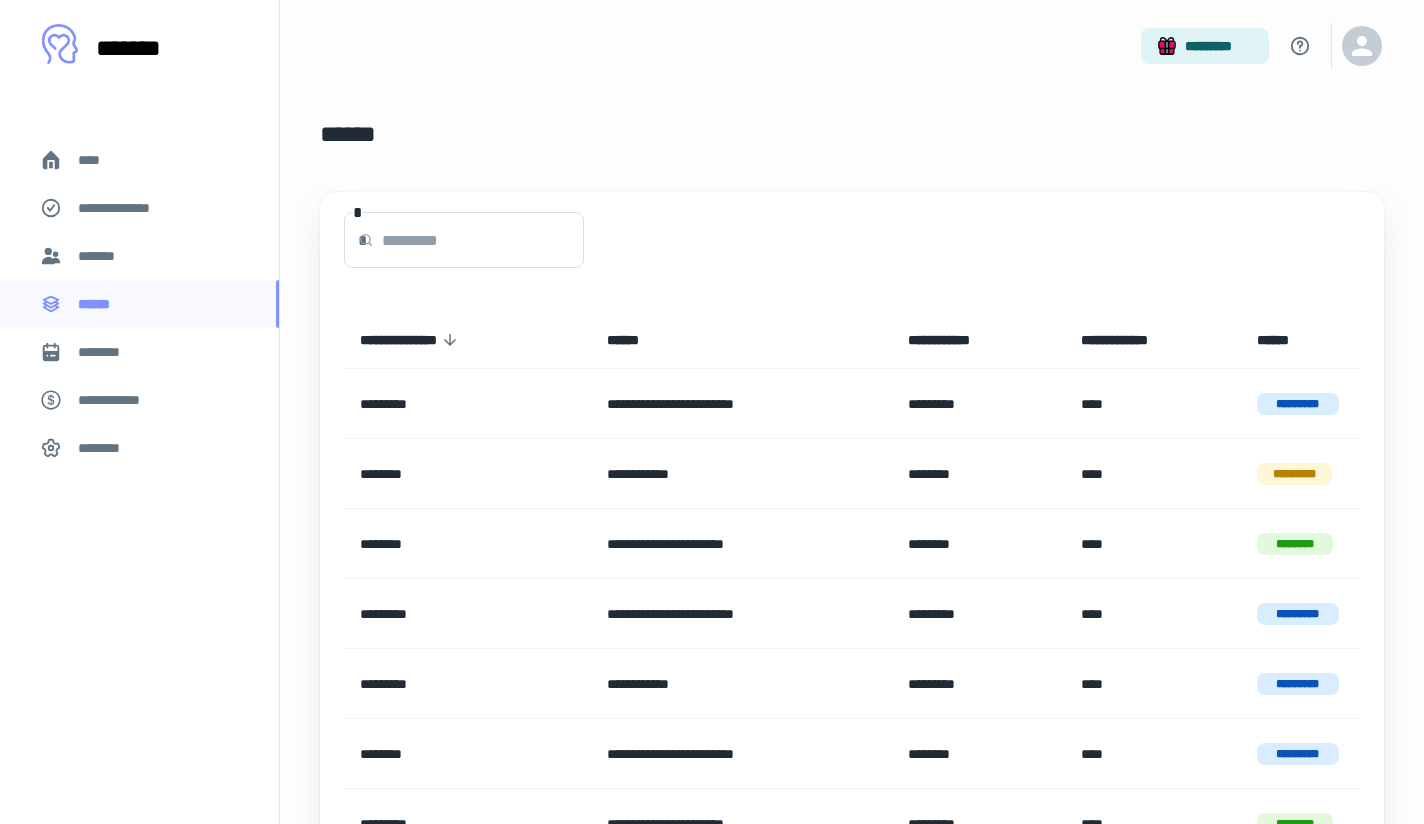 click on "********" at bounding box center (139, 352) 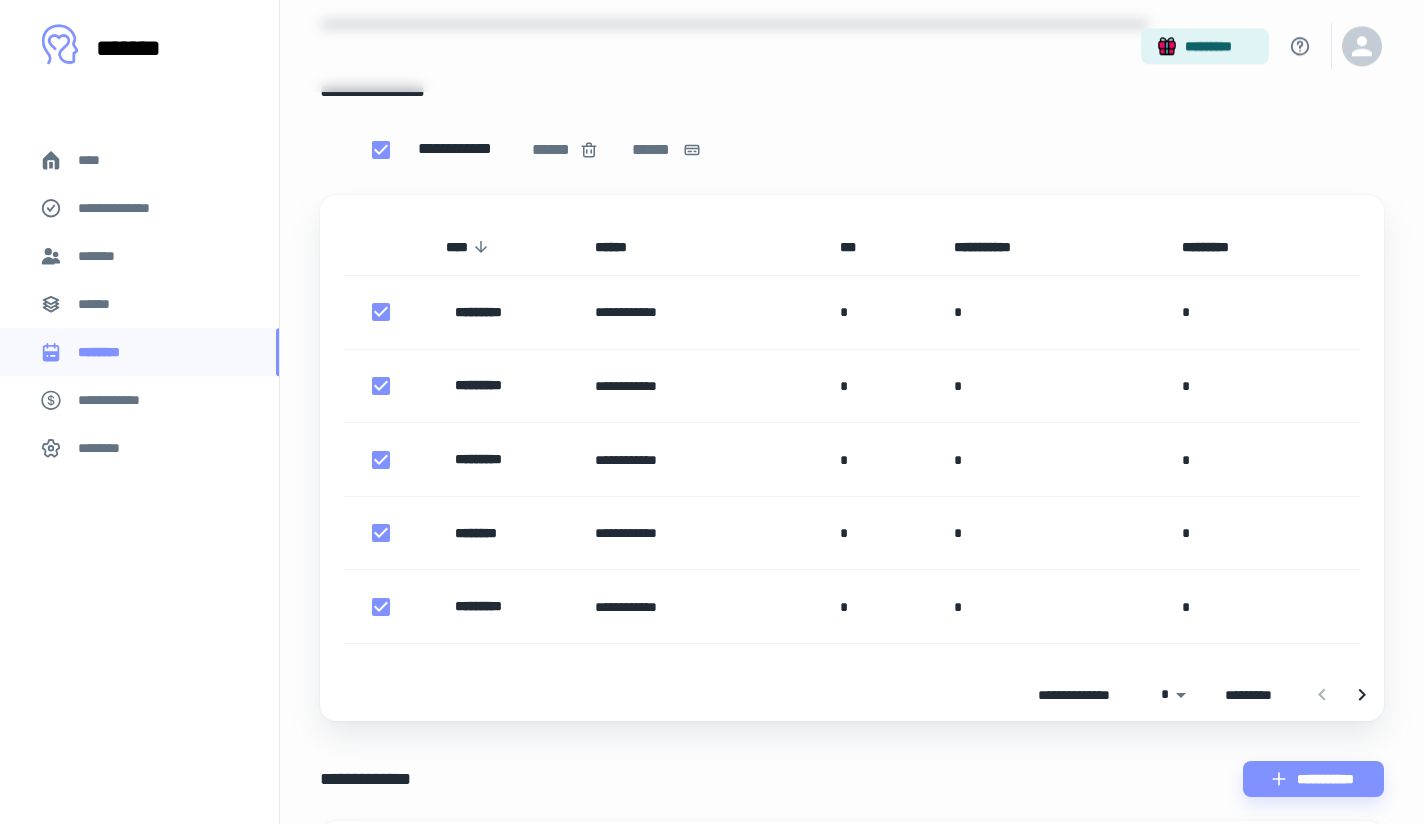 scroll, scrollTop: 154, scrollLeft: 0, axis: vertical 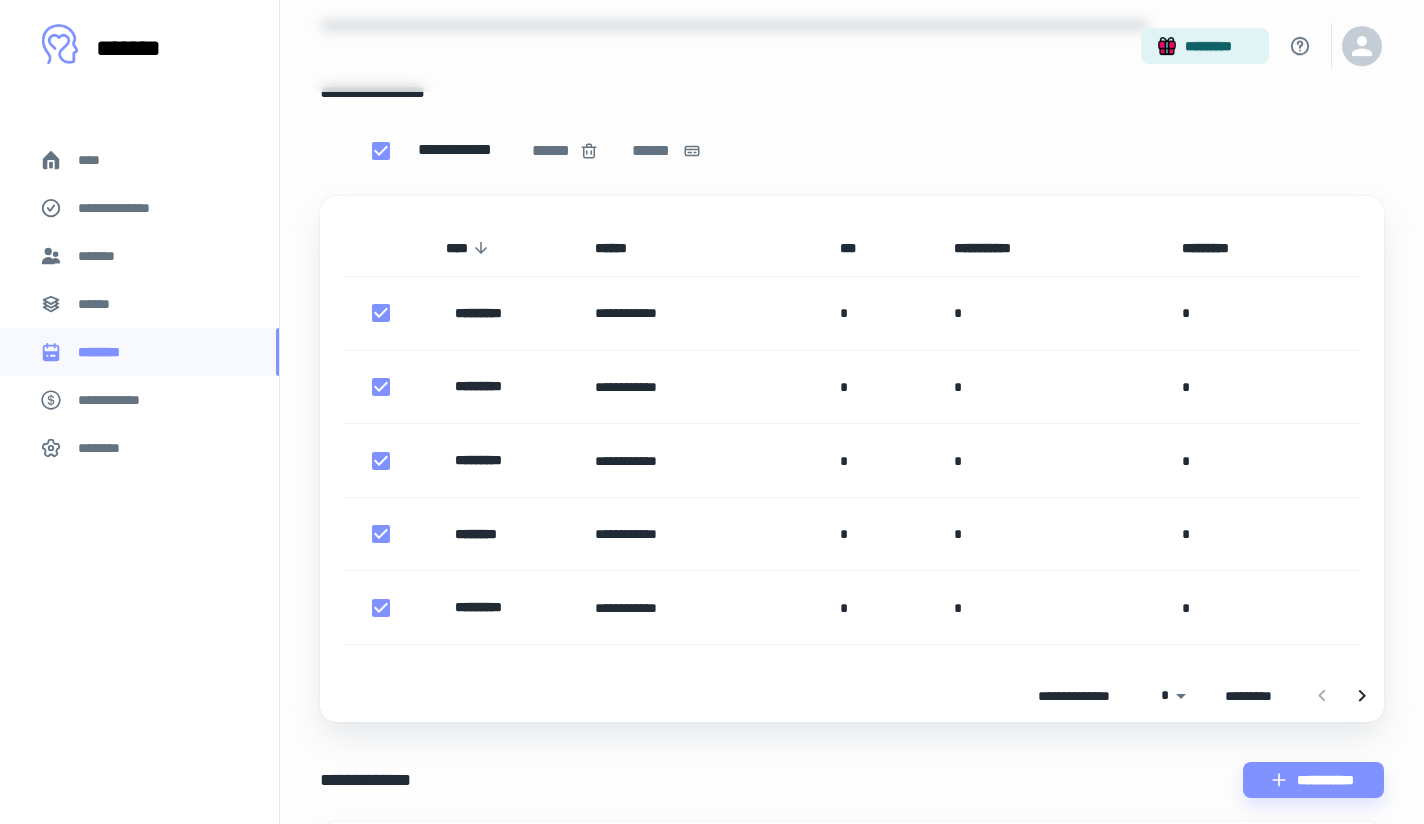 click 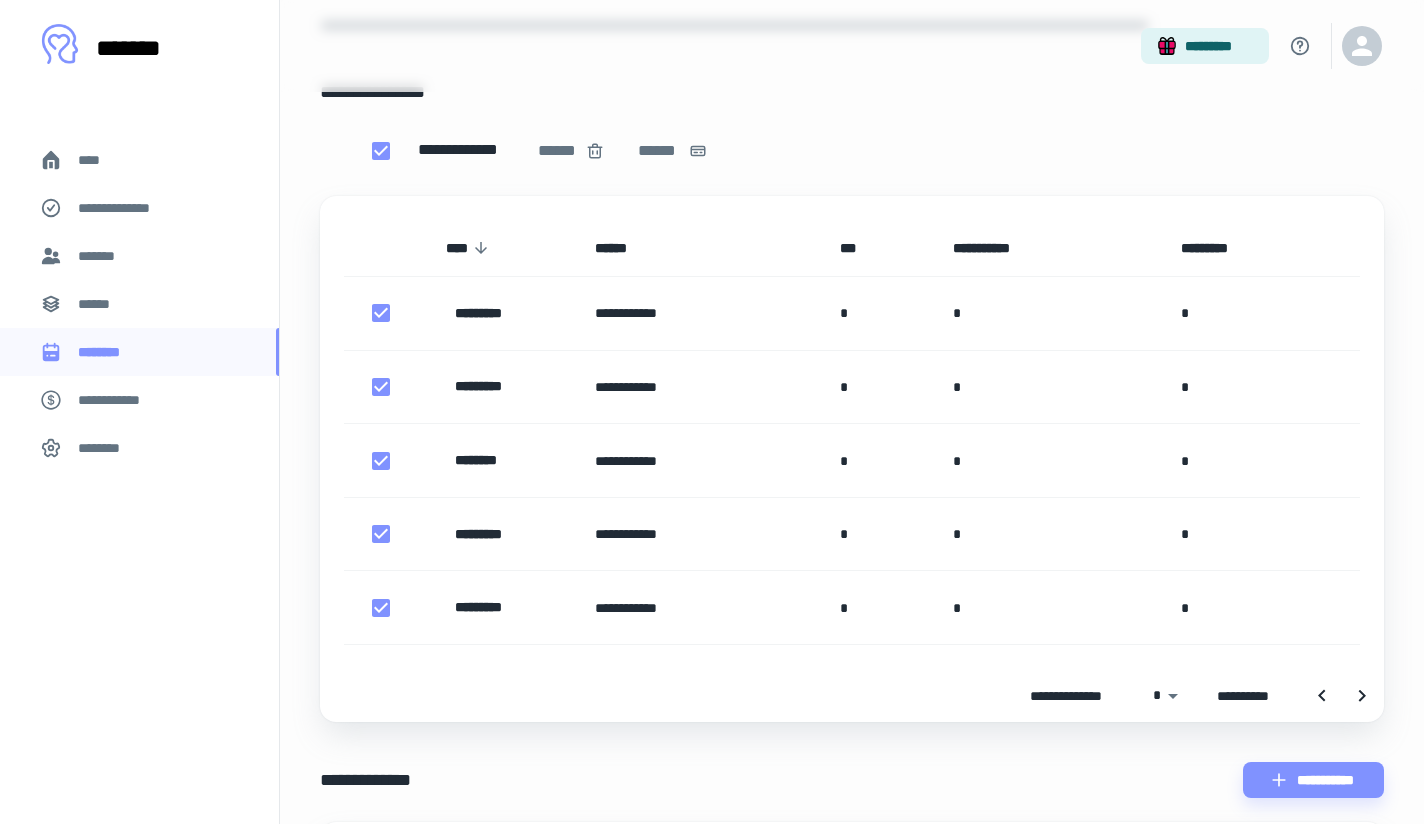 click 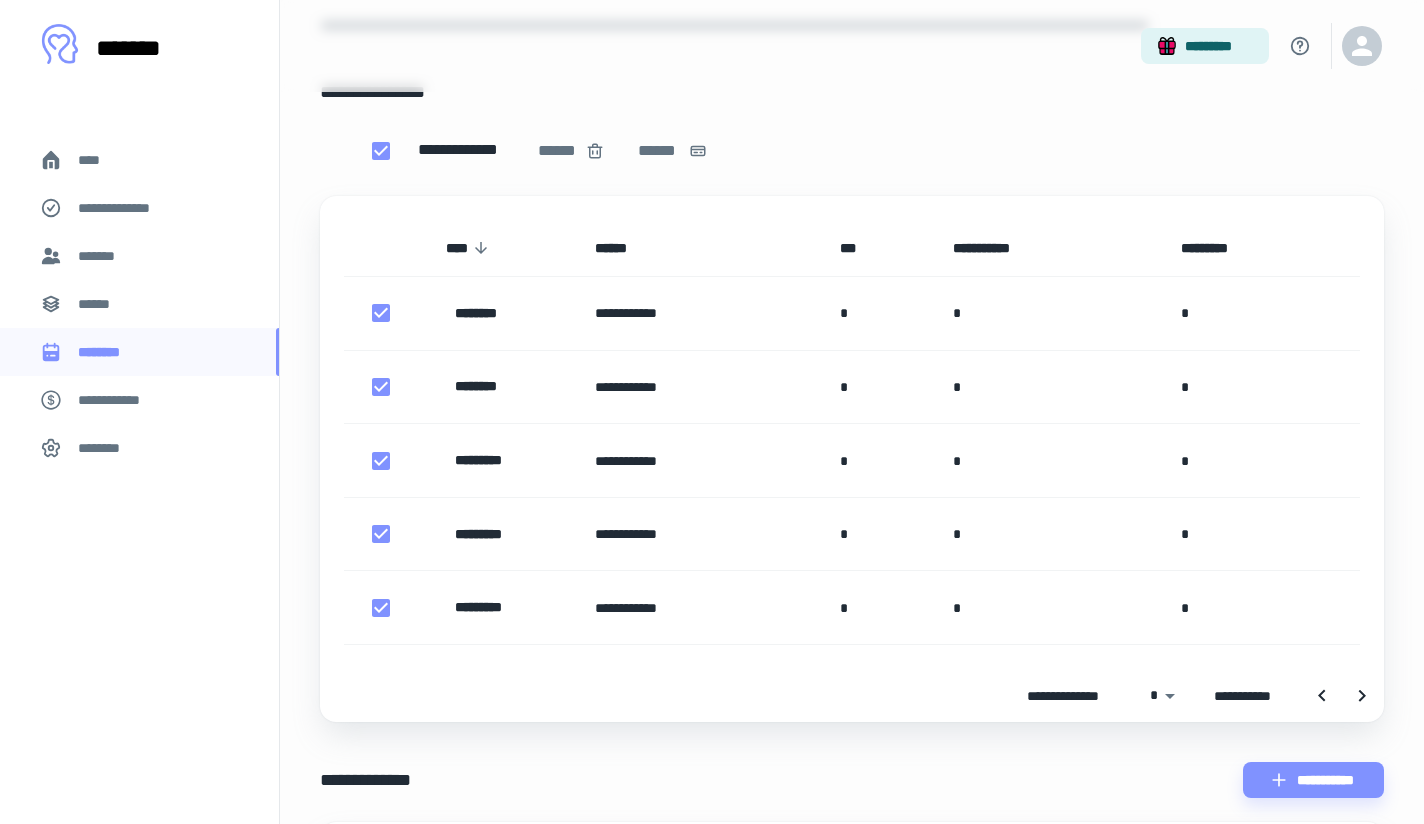 click 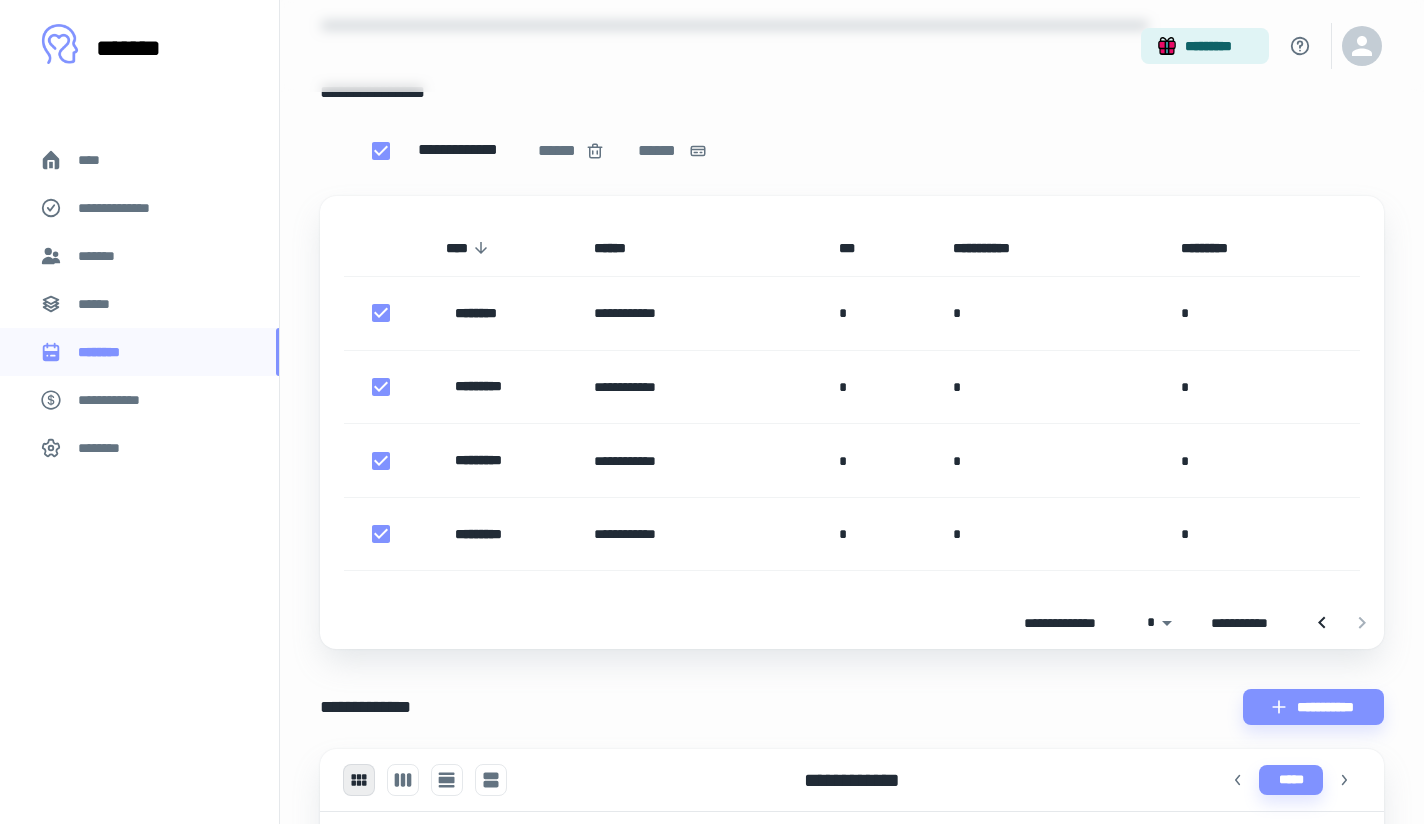 click on "******" at bounding box center (659, 151) 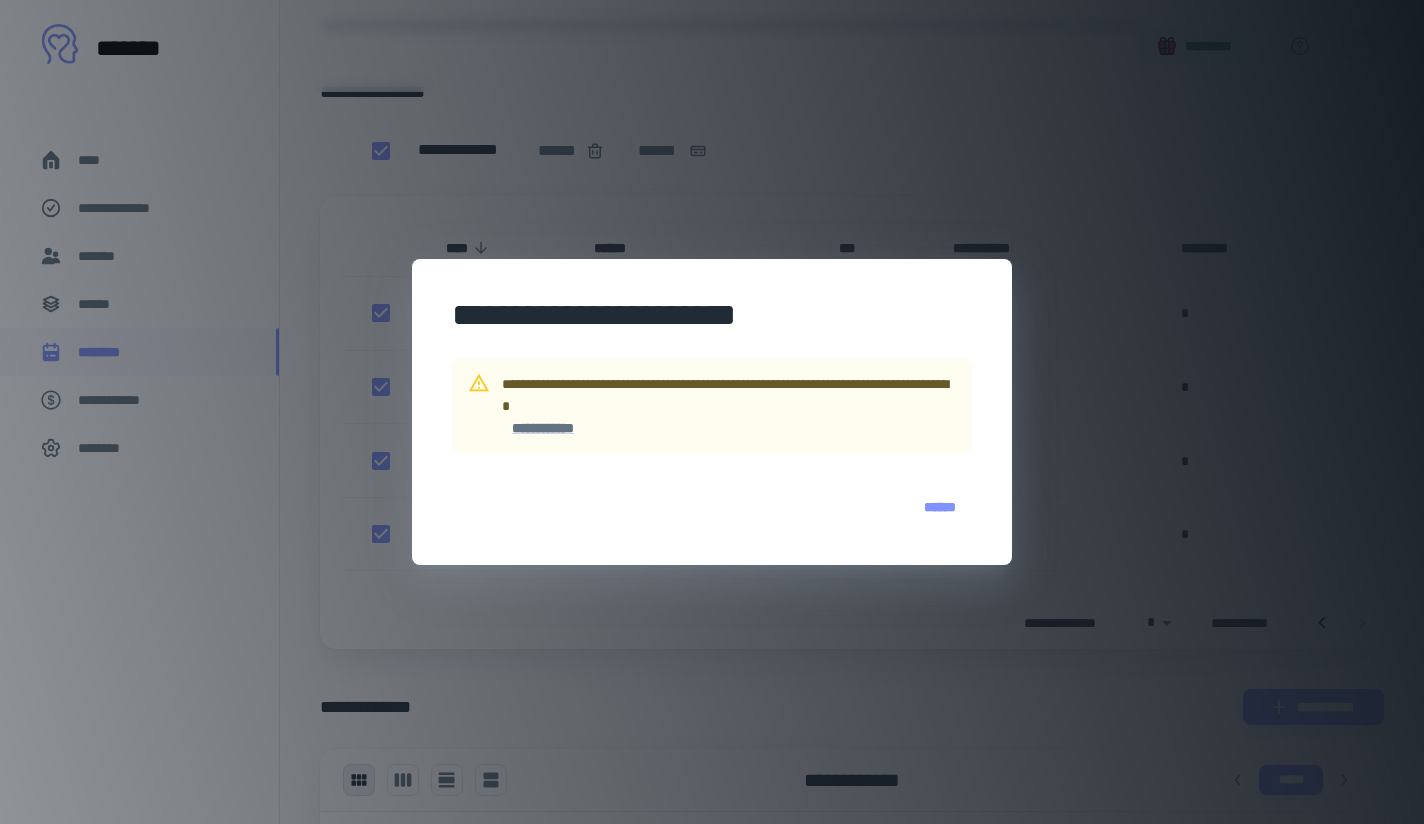 click on "**********" at bounding box center (538, 428) 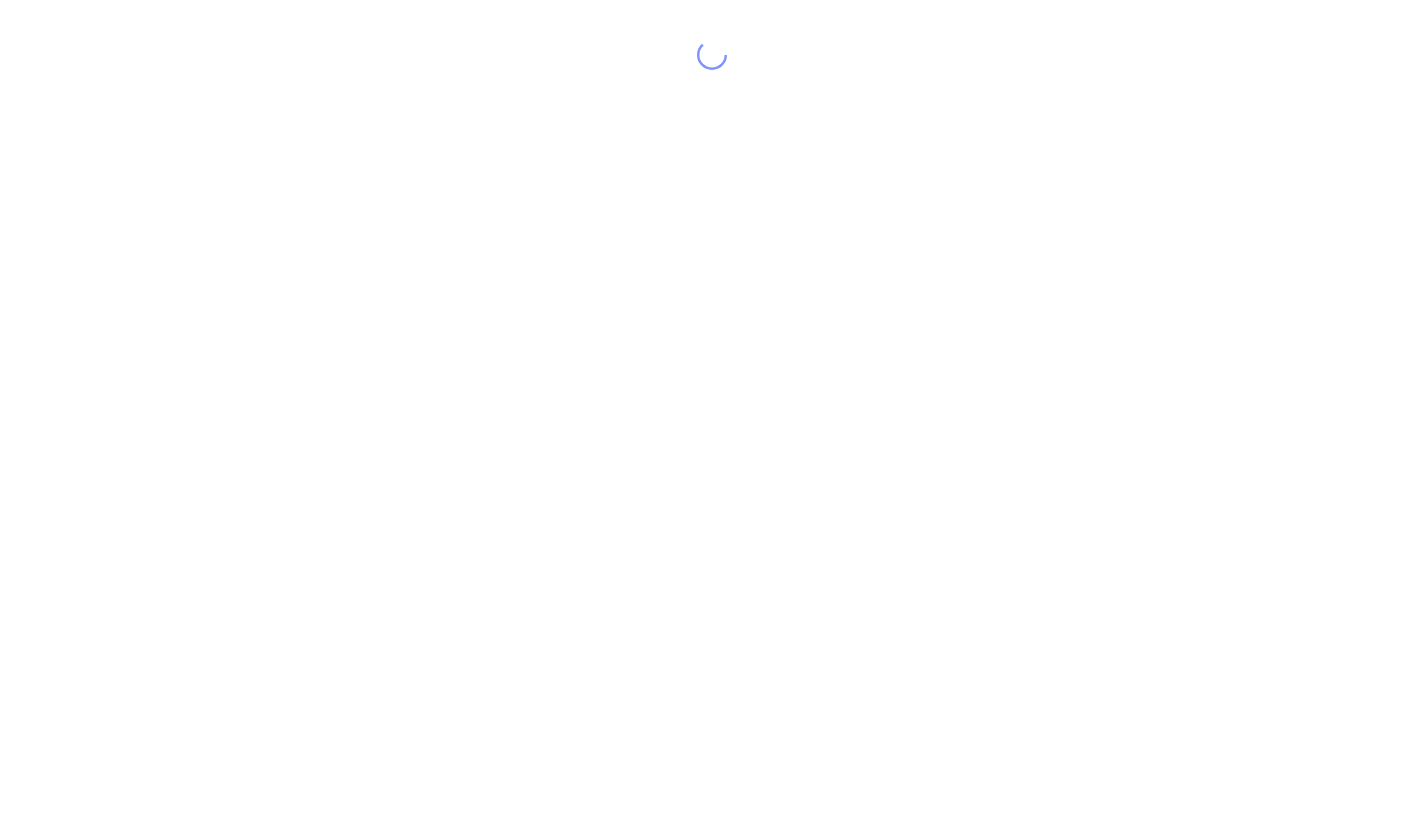 scroll, scrollTop: 0, scrollLeft: 0, axis: both 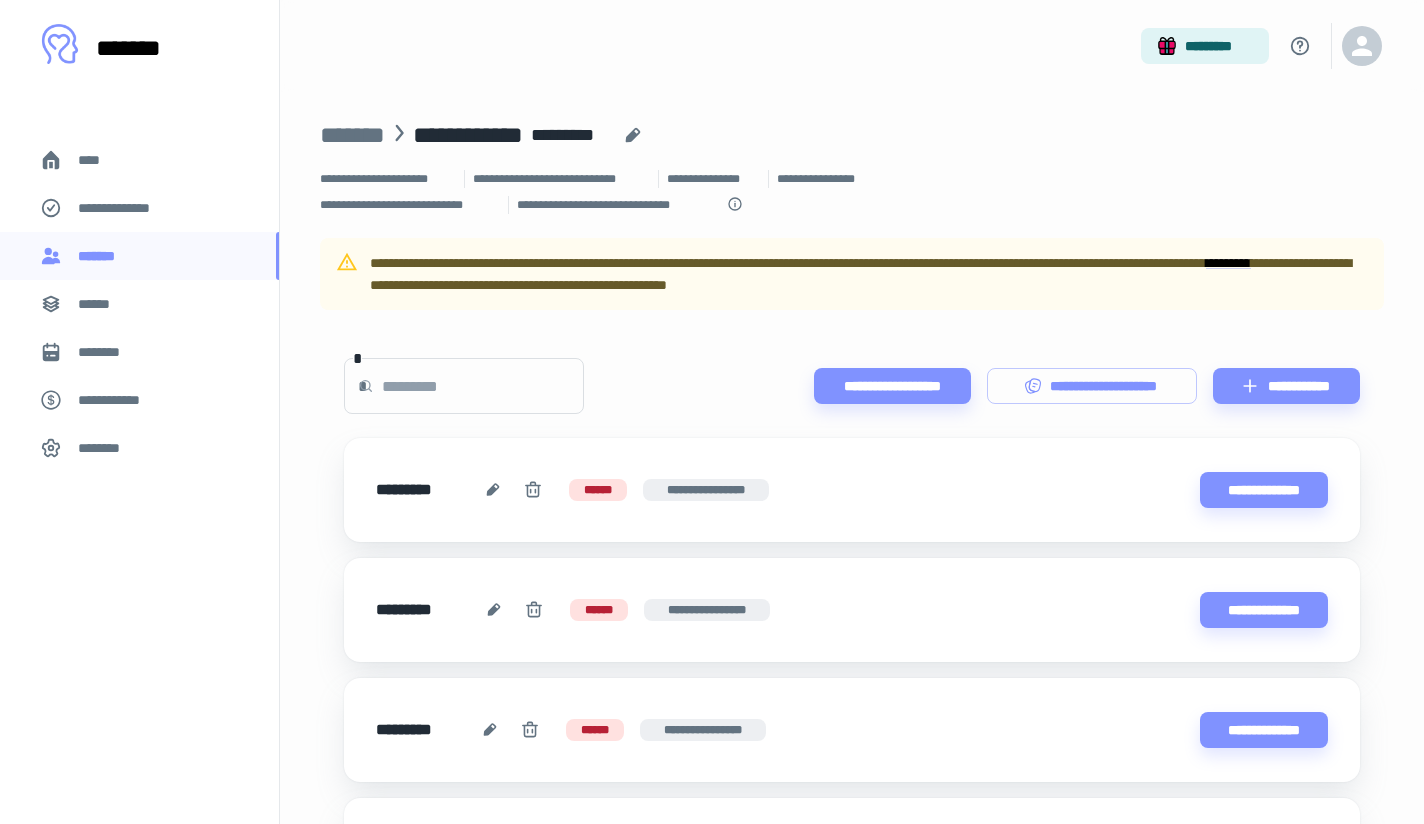 click on "**********" at bounding box center [1092, 386] 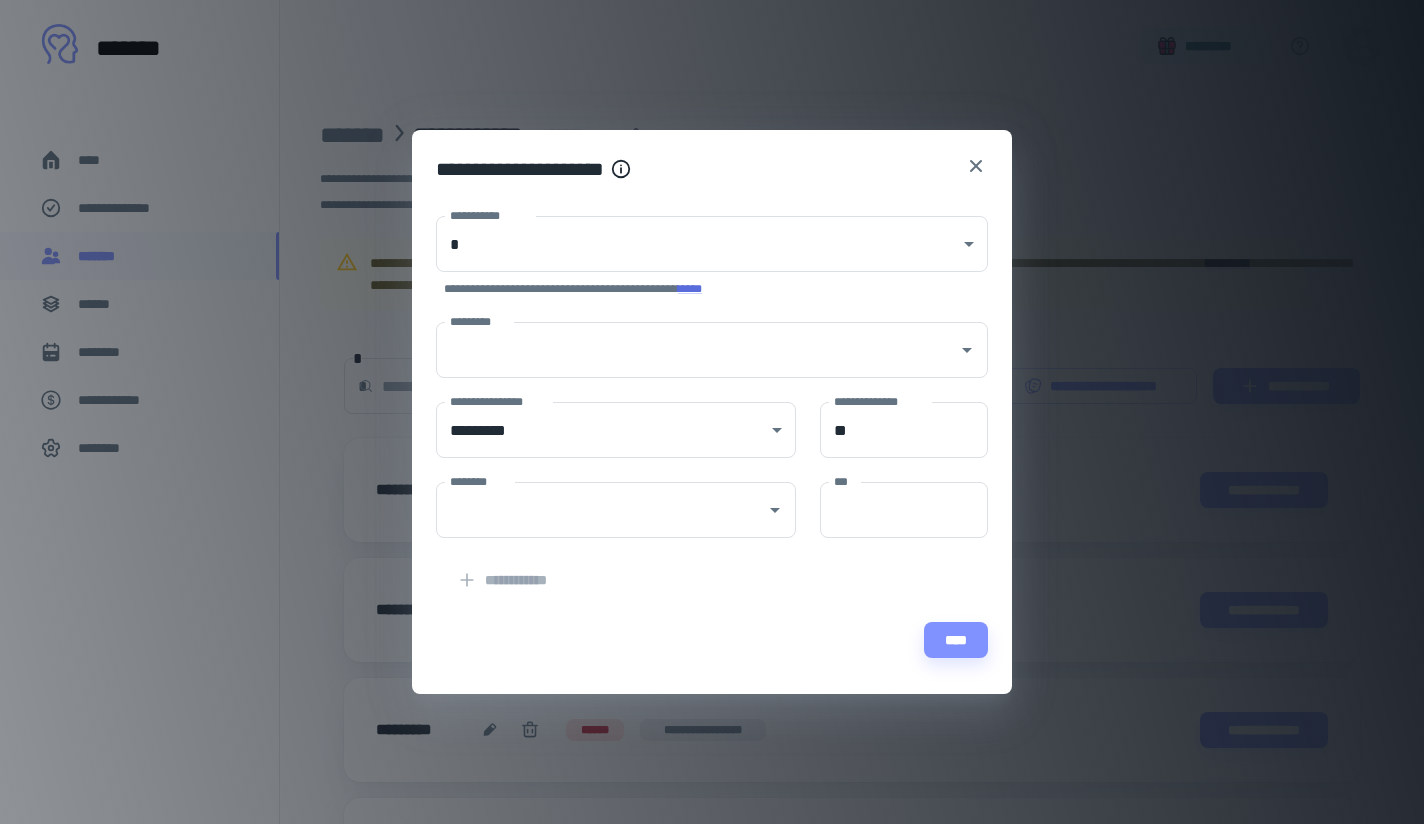 click on "[FIRST] [LAST] [OCCUPATION] [COMPANY] [DEPARTMENT] [JOB_TITLE] [ADDRESS_LINE_1] [ADDRESS_LINE_2] [ADDRESS_LINE_3] [ADDRESS_LINE_4] [ADDRESS_LINE_5] [ADDRESS_LINE_6] [ADDRESS_LINE_7] [ADDRESS_LINE_8] [ADDRESS_LINE_9] [ADDRESS_LINE_10] [ADDRESS_LINE_11] [ADDRESS_LINE_12] [ADDRESS_LINE_13] [ADDRESS_LINE_14] [ADDRESS_LINE_15] [ADDRESS_LINE_16] [ADDRESS_LINE_17] [ADDRESS_LINE_18] [ADDRESS_LINE_19] [ADDRESS_LINE_20] [ADDRESS_LINE_21] [ADDRESS_LINE_22] [ADDRESS_LINE_23] [ADDRESS_LINE_24] [ADDRESS_LINE_25] [ADDRESS_LINE_26] [ADDRESS_LINE_27] [ADDRESS_LINE_28] [ADDRESS_LINE_29] [ADDRESS_LINE_30] [ADDRESS_LINE_31] [ADDRESS_LINE_32] [ADDRESS_LINE_33] [ADDRESS_LINE_34] [ADDRESS_LINE_35] [ADDRESS_LINE_36] [ADDRESS_LINE_37] [ADDRESS_LINE_38] [ADDRESS_LINE_39] [ADDRESS_LINE_40] [ADDRESS_LINE_41] [ADDRESS_LINE_42] [ADDRESS_LINE_43] [ADDRESS_LINE_44] [ADDRESS_LINE_45] [ADDRESS_LINE_46] [ADDRESS_LINE_47] [ADDRESS_LINE_48] [ADDRESS_LINE_49] [ADDRESS_LINE_50] [ADDRESS_LINE_51] [ADDRESS_LINE_52] [ADDRESS_LINE_53] [ADDRESS_LINE_54] [ADDRESS_LINE_55] [ADDRESS_LINE_56] [ADDRESS_LINE_57] [ADDRESS_LINE_58] [ADDRESS_LINE_59] [ADDRESS_LINE_60] [ADDRESS_LINE_61] [ADDRESS_LINE_62] [ADDRESS_LINE_63] [ADDRESS_LINE_64] [ADDRESS_LINE_65] [ADDRESS_LINE_66] [ADDRESS_LINE_67] [ADDRESS_LINE_68] [ADDRESS_LINE_69] [ADDRESS_LINE_70] [ADDRESS_LINE_71] [ADDRESS_LINE_72] [ADDRESS_LINE_73] [ADDRESS_LINE_74] [ADDRESS_LINE_75] [ADDRESS_LINE_76] [ADDRESS_LINE_77] [ADDRESS_LINE_78] [ADDRESS_LINE_79] [ADDRESS_LINE_80] [ADDRESS_LINE_81] [ADDRESS_LINE_82] [ADDRESS_LINE_83] [ADDRESS_LINE_84] [ADDRESS_LINE_85] [ADDRESS_LINE_86] [ADDRESS_LINE_87] [ADDRESS_LINE_88] [ADDRESS_LINE_89] [ADDRESS_LINE_90] [ADDRESS_LINE_91] [ADDRESS_LINE_92] [ADDRESS_LINE_93] [ADDRESS_LINE_94] [ADDRESS_LINE_95] [ADDRESS_LINE_96] [ADDRESS_LINE_97] [ADDRESS_LINE_98] [ADDRESS_LINE_99] [ADDRESS_LINE_100]" at bounding box center [712, 412] 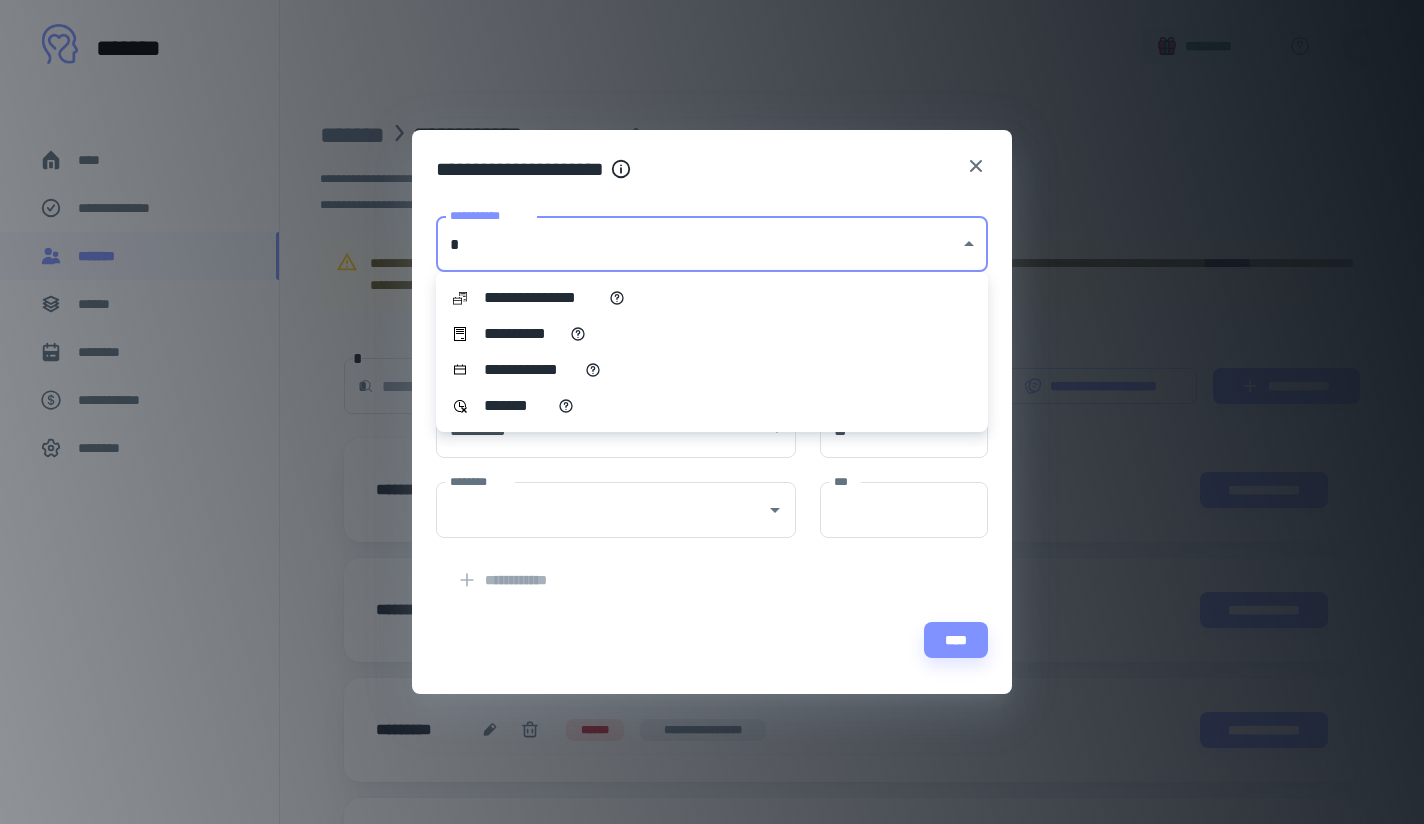 click on "**********" at bounding box center (523, 334) 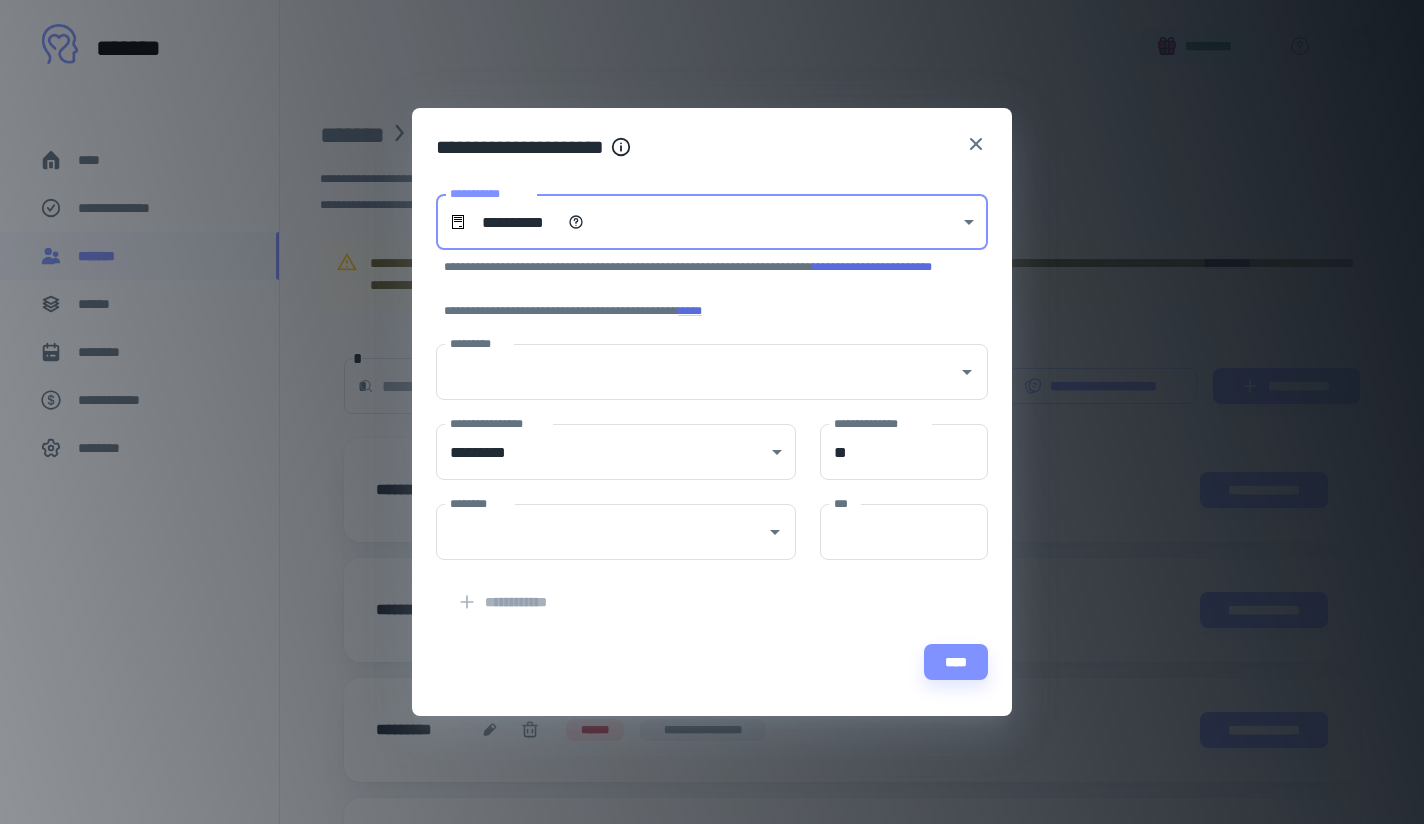 click on "*********" at bounding box center [697, 372] 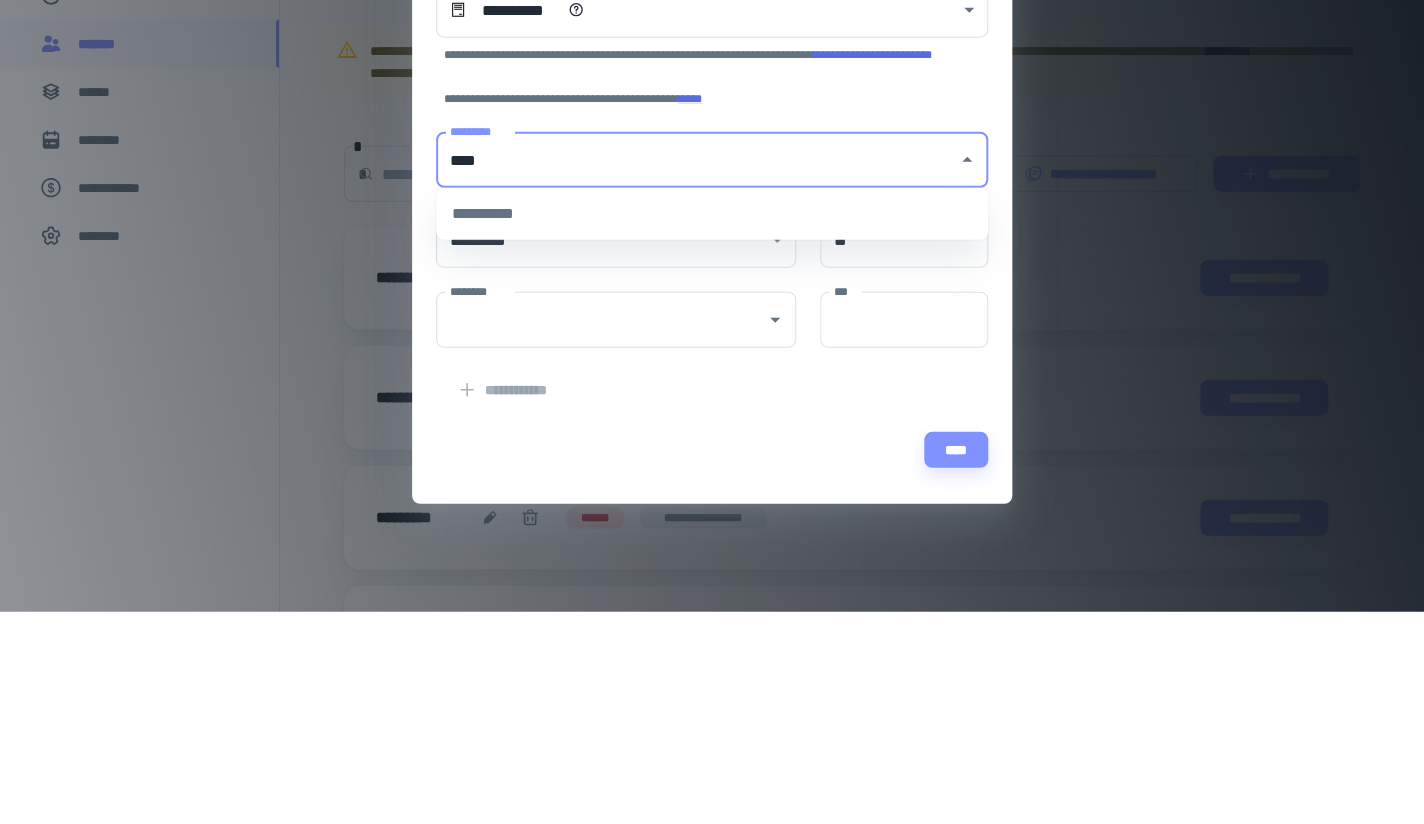 click on "****" at bounding box center (956, 662) 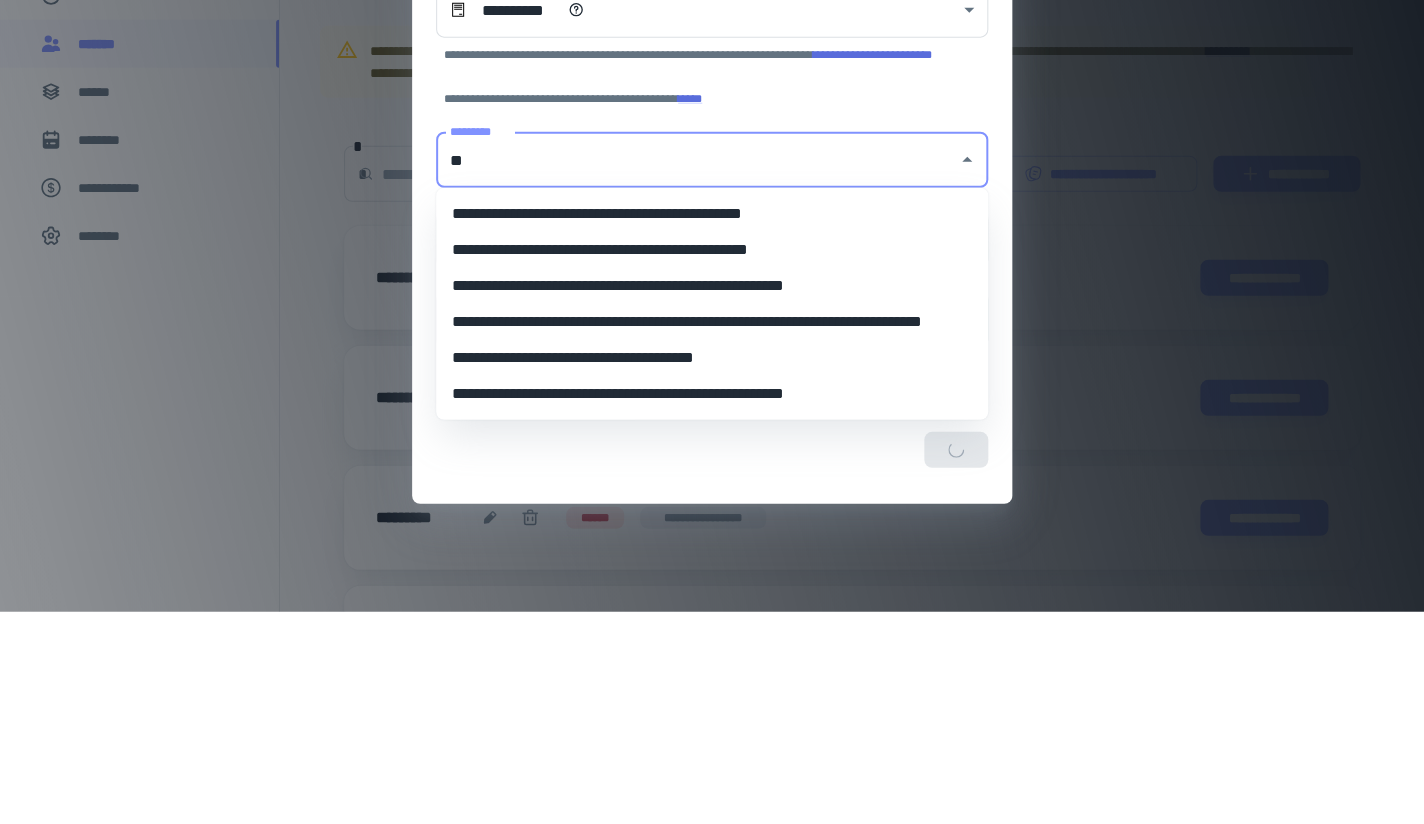 type on "**" 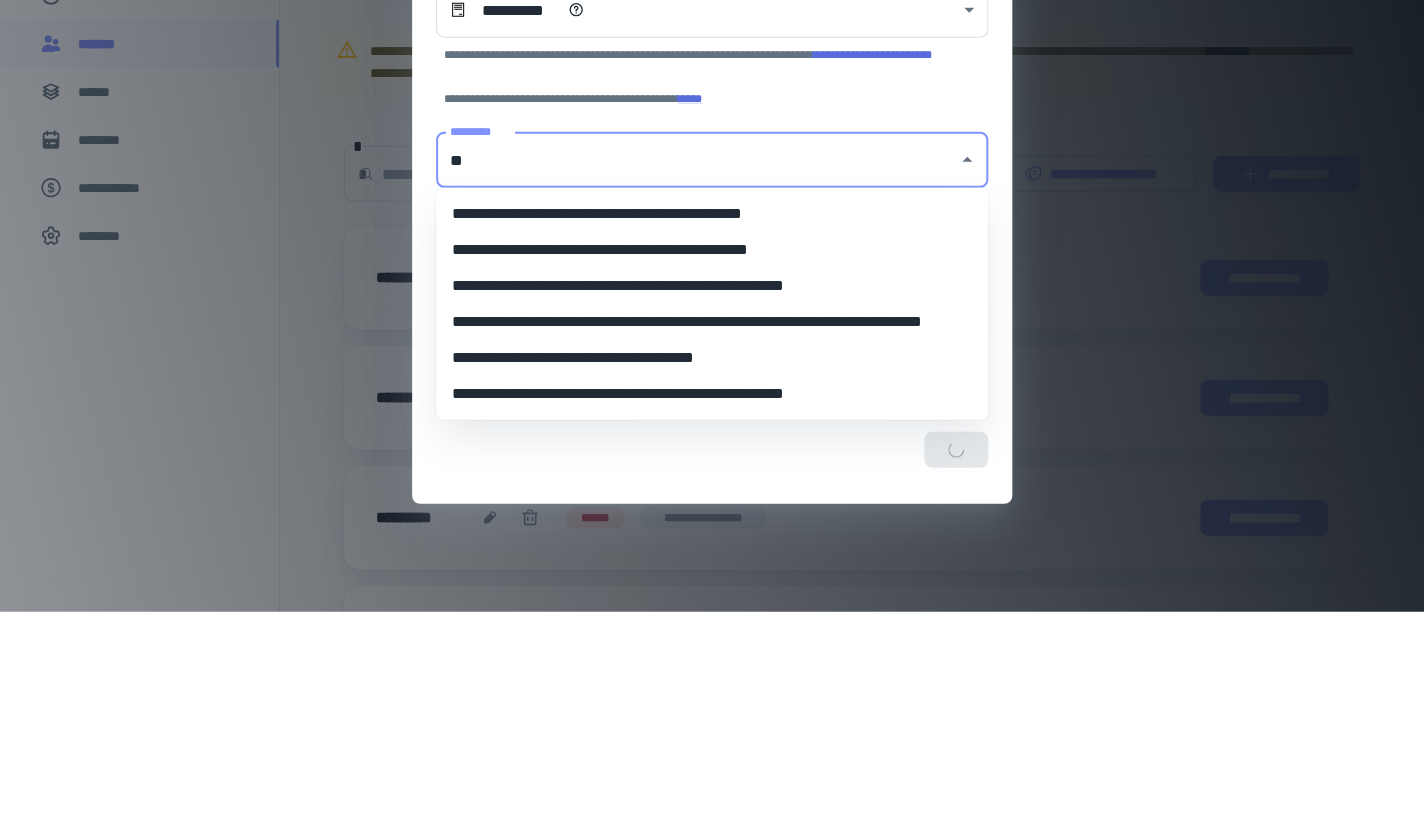 type 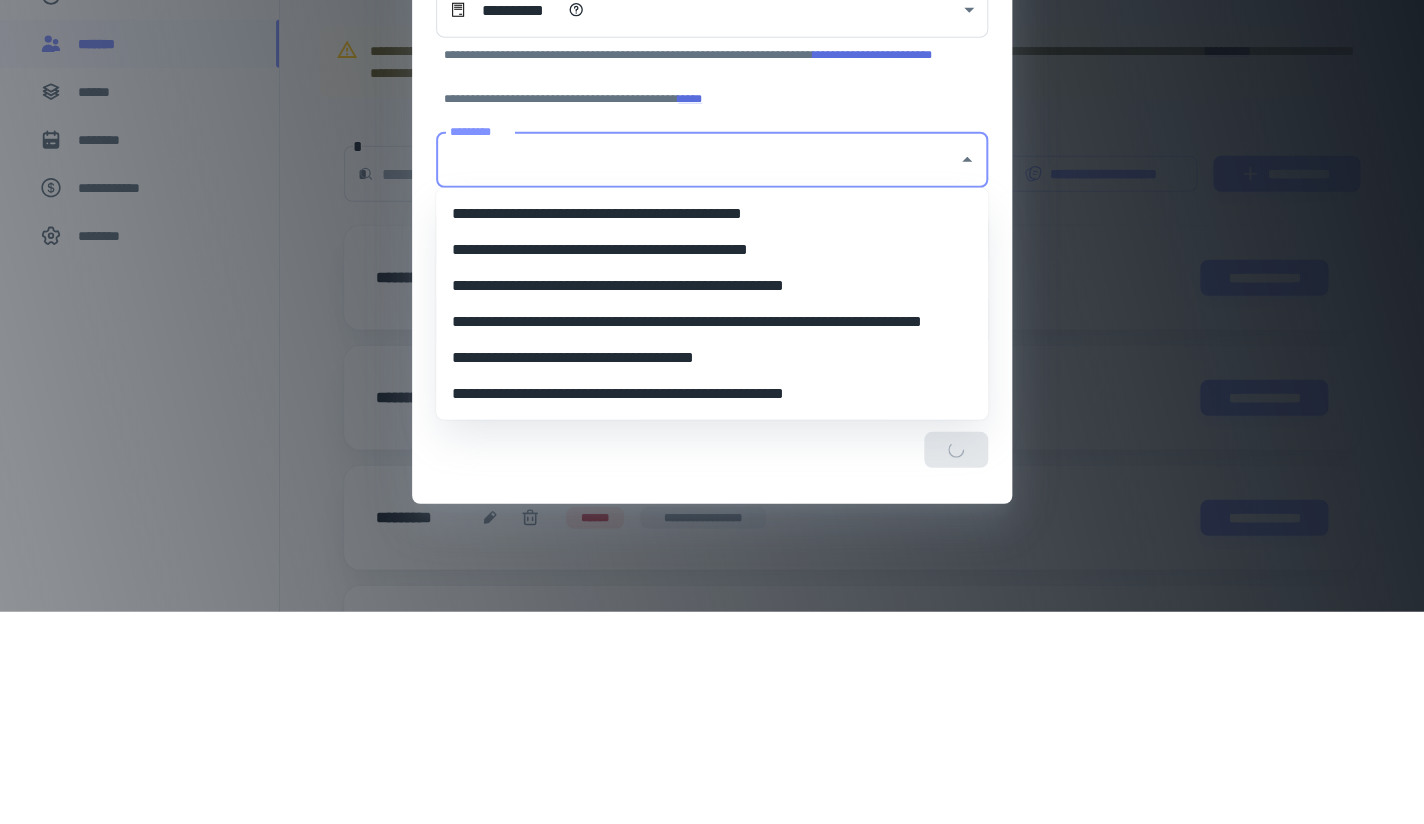 scroll, scrollTop: 212, scrollLeft: 0, axis: vertical 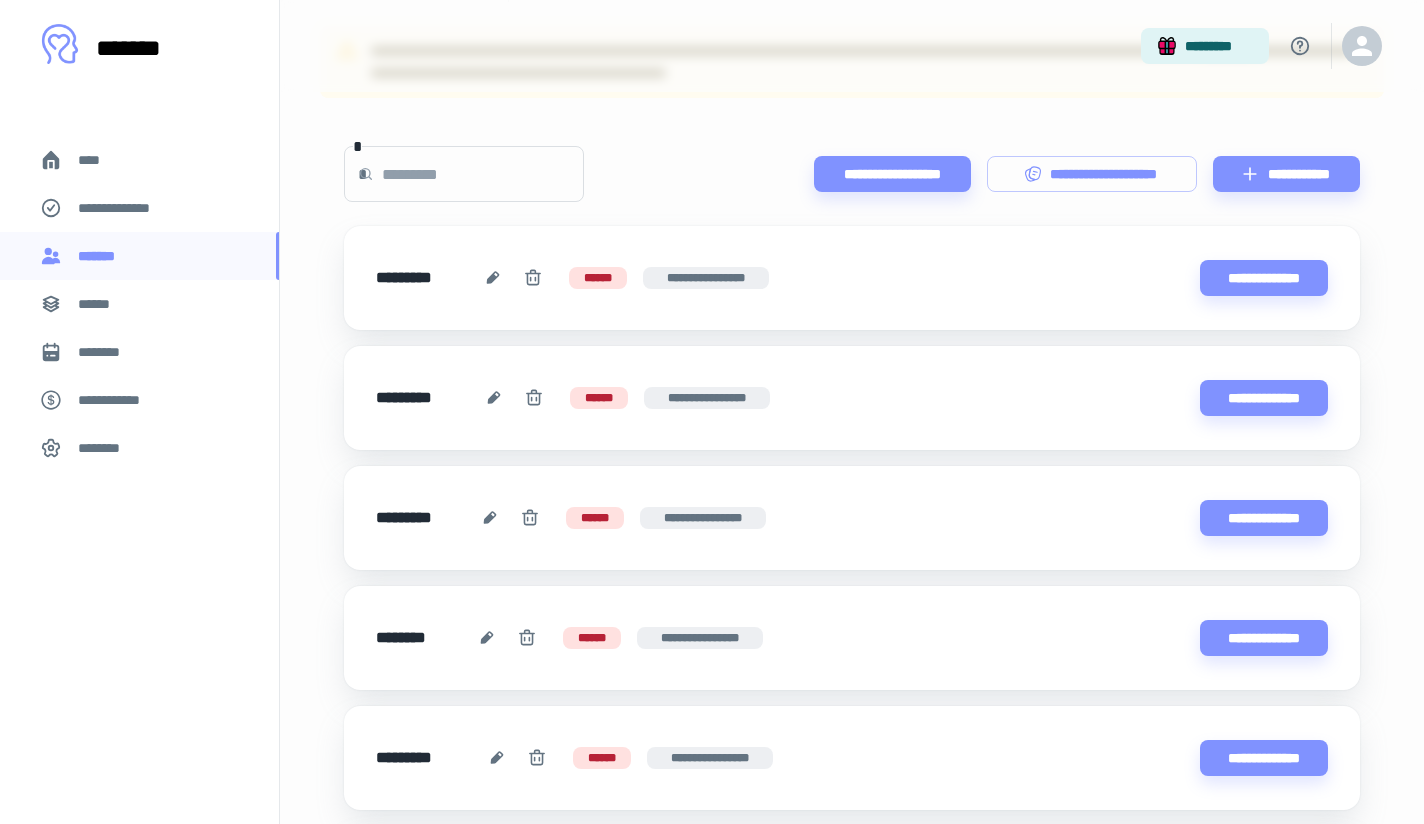 click on "**********" at bounding box center (1092, 174) 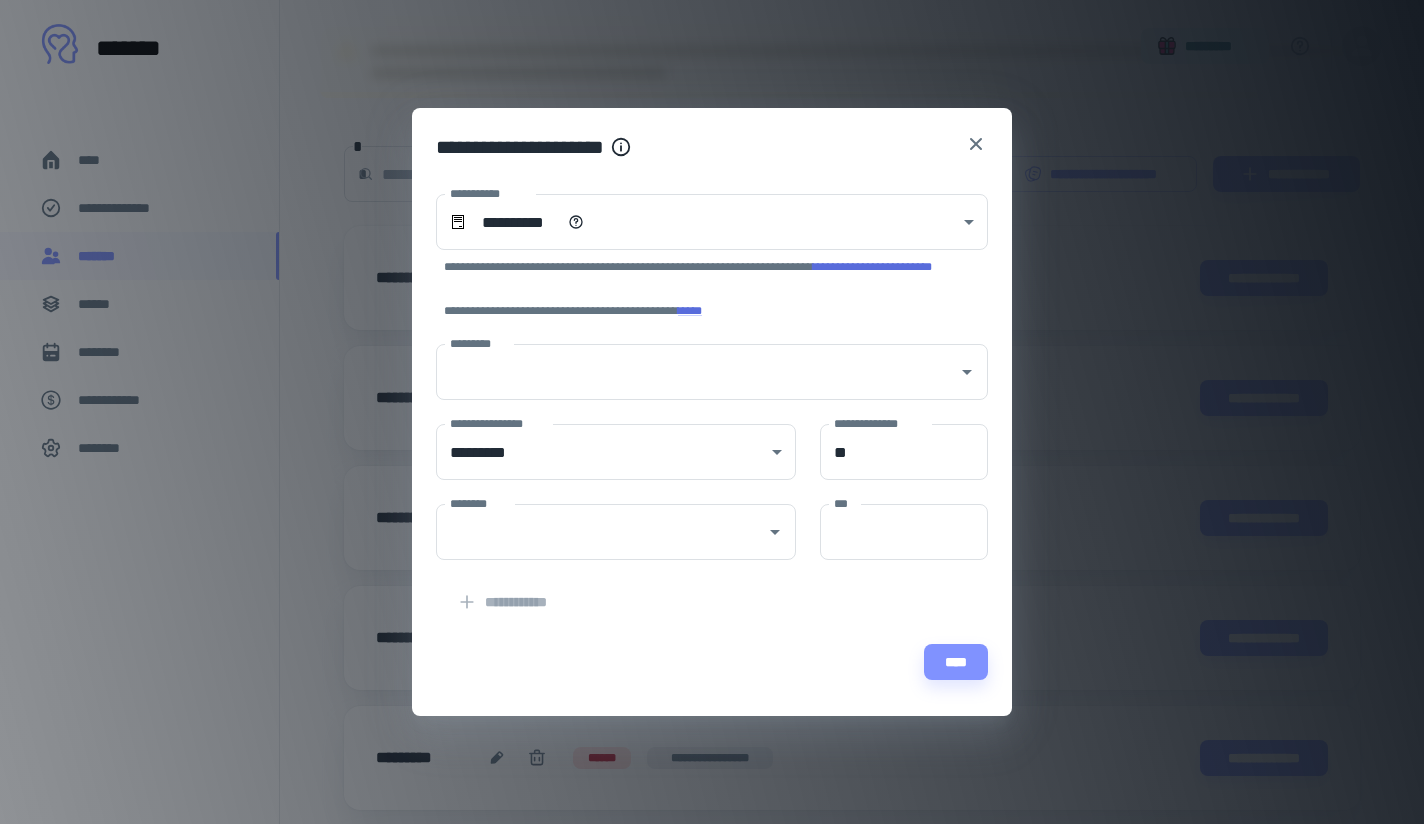 click on "*********" at bounding box center [697, 372] 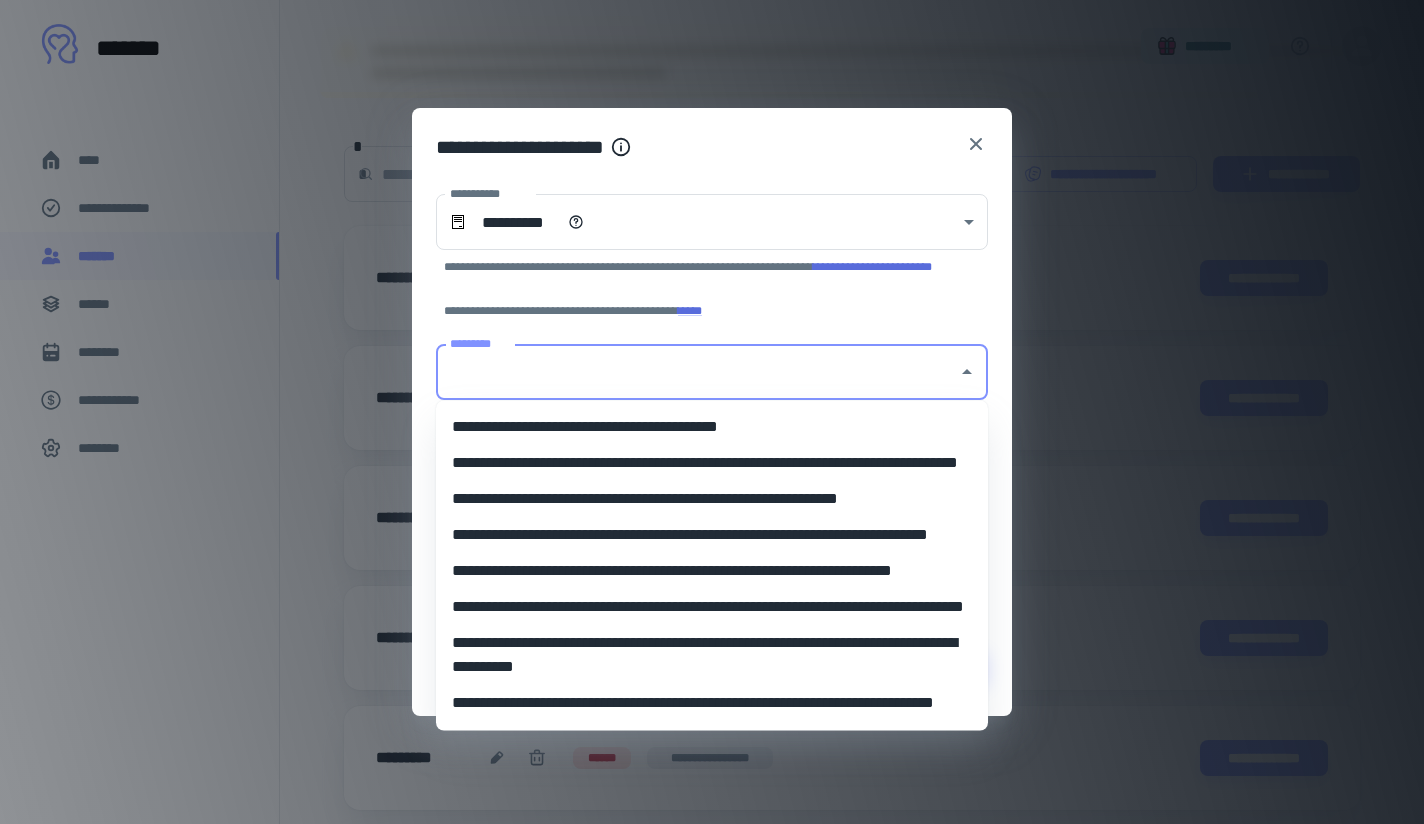 scroll, scrollTop: 212, scrollLeft: 0, axis: vertical 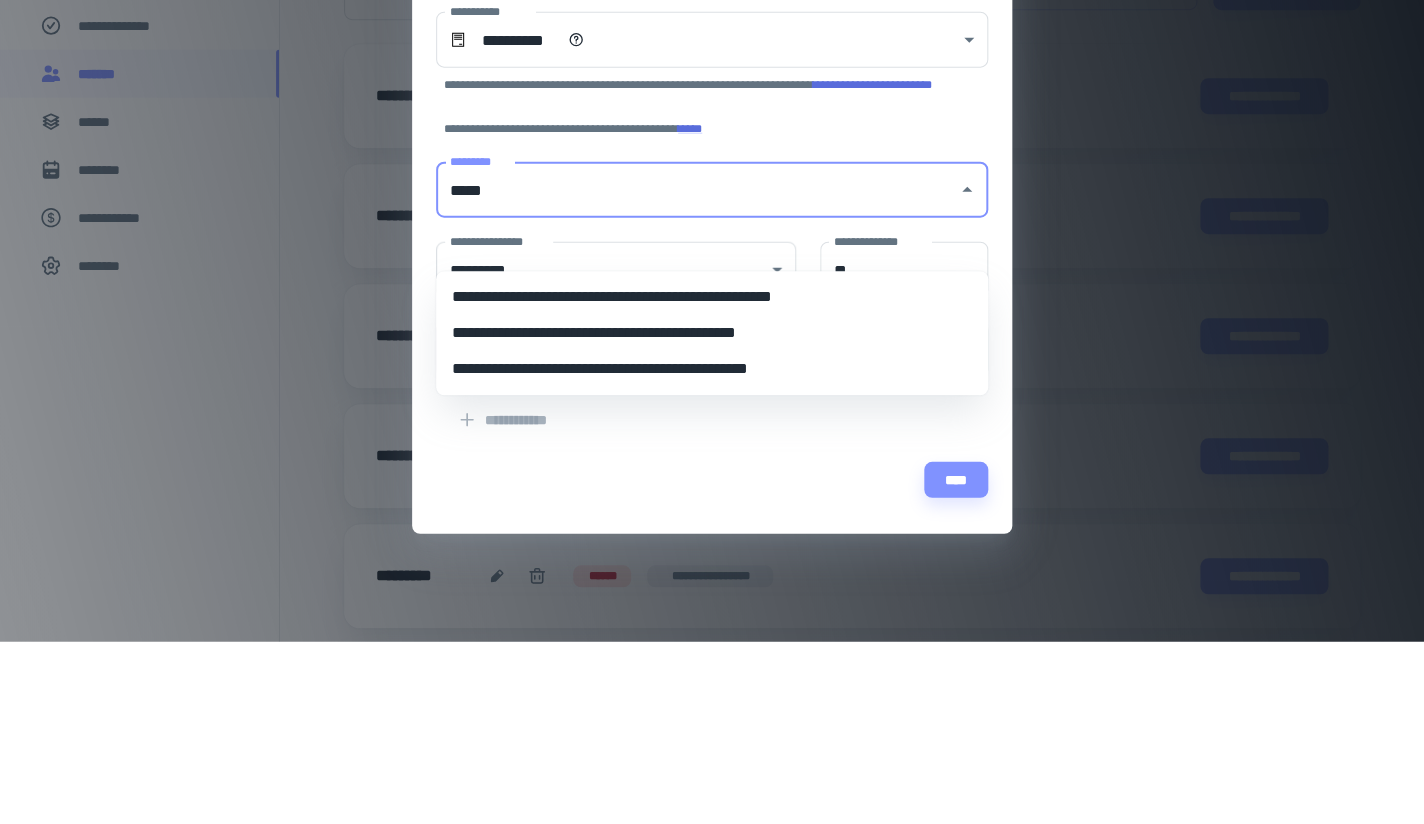 click on "**********" at bounding box center [712, 551] 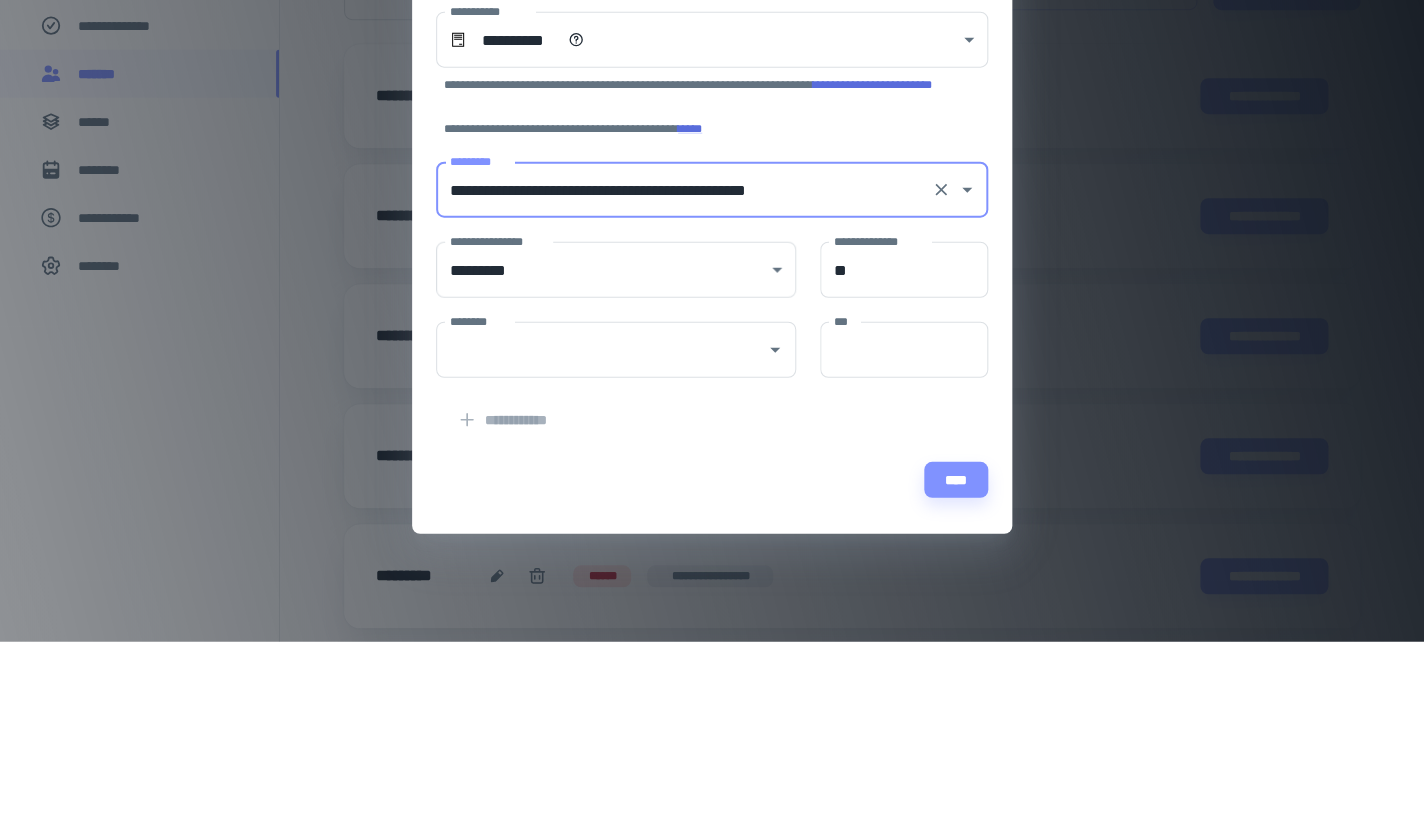 scroll, scrollTop: 395, scrollLeft: 0, axis: vertical 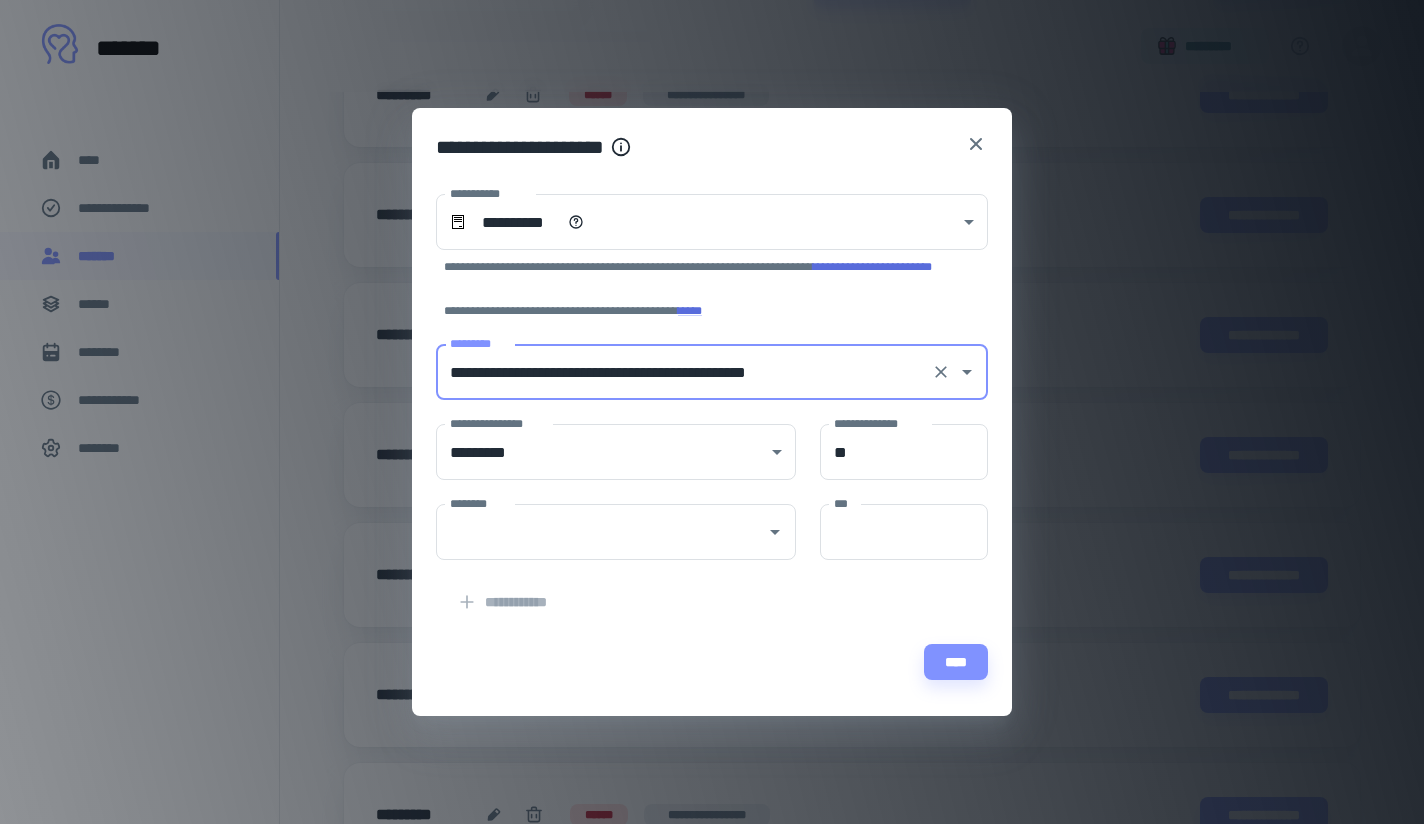 click 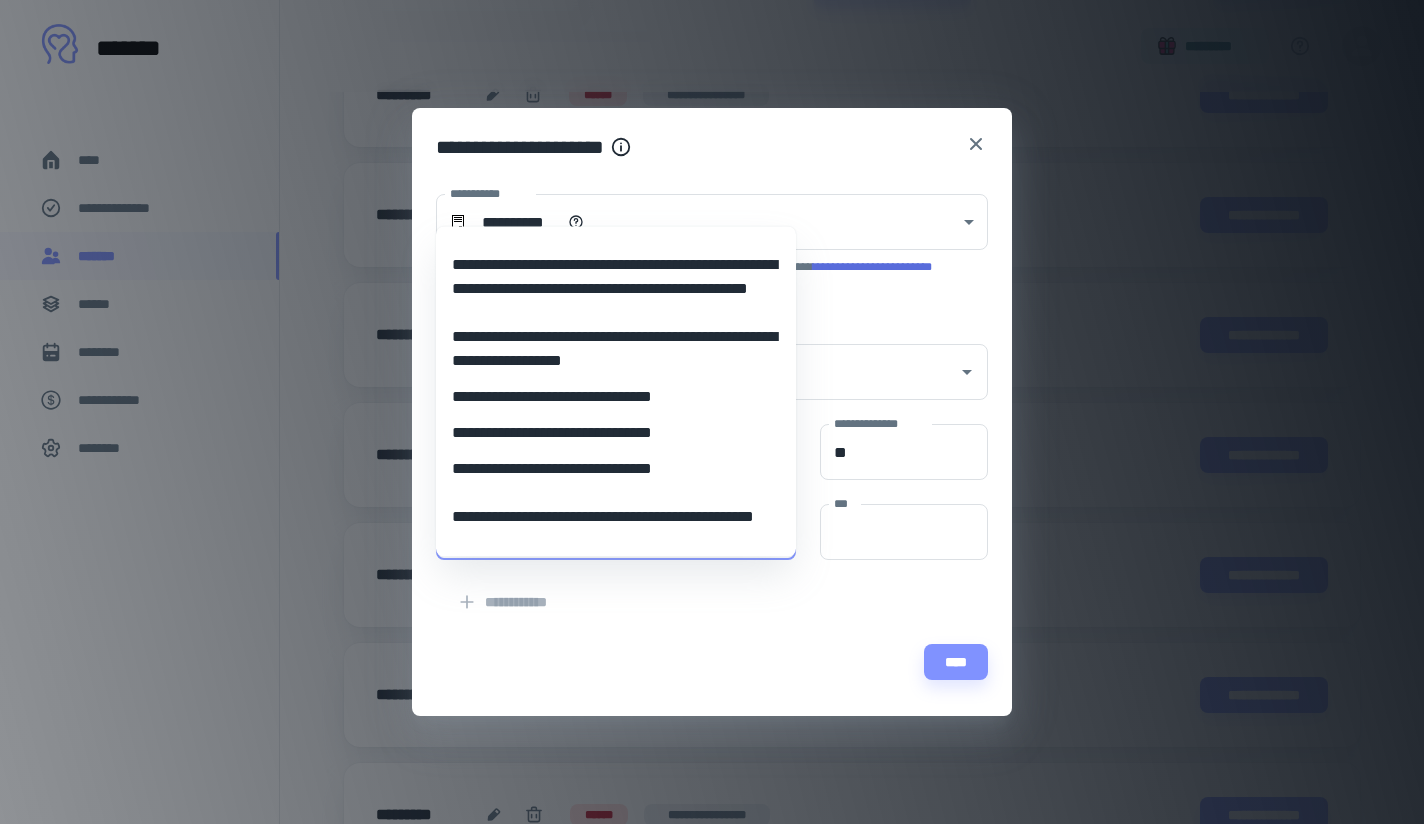 scroll, scrollTop: 394, scrollLeft: 0, axis: vertical 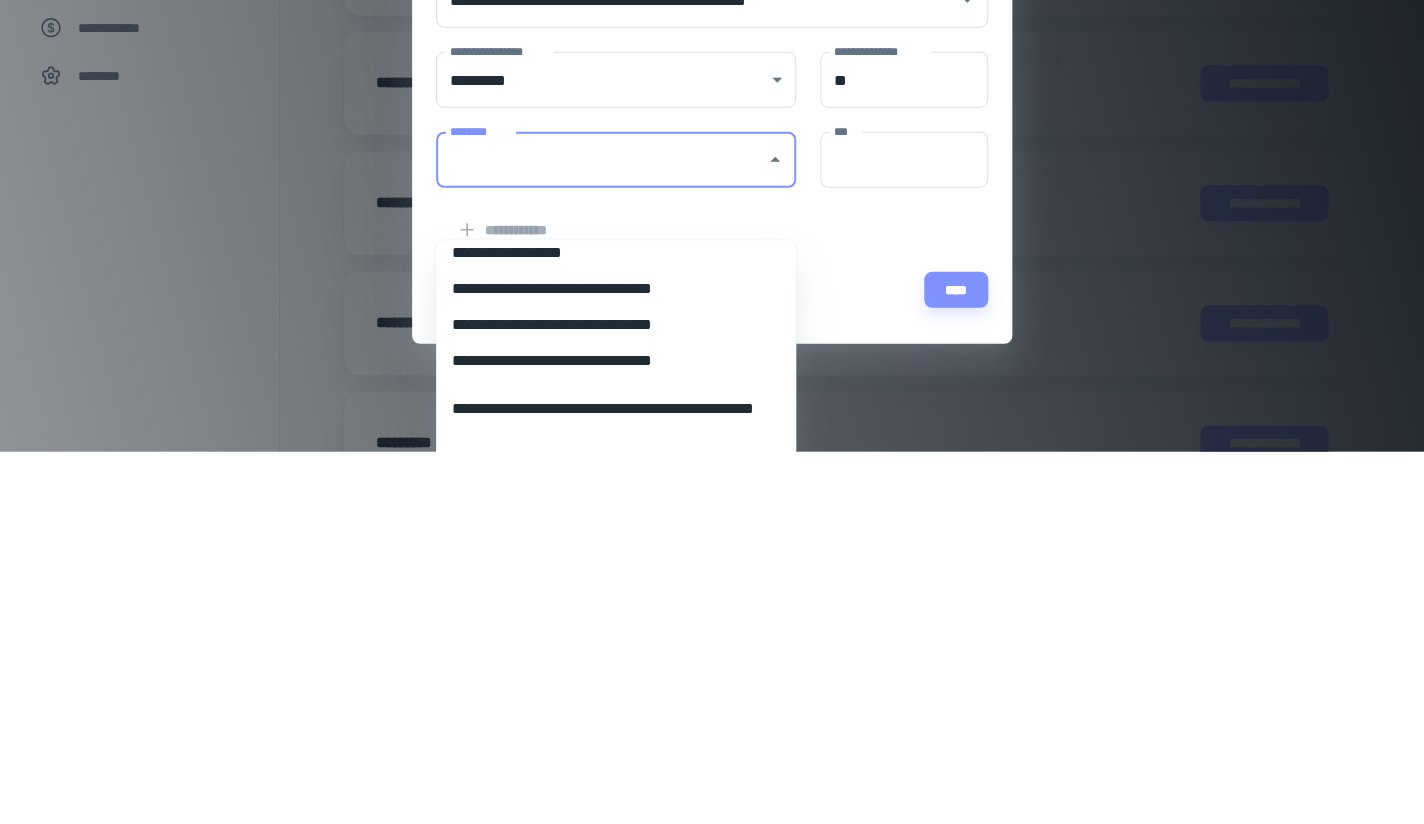 click on "**********" at bounding box center [616, 734] 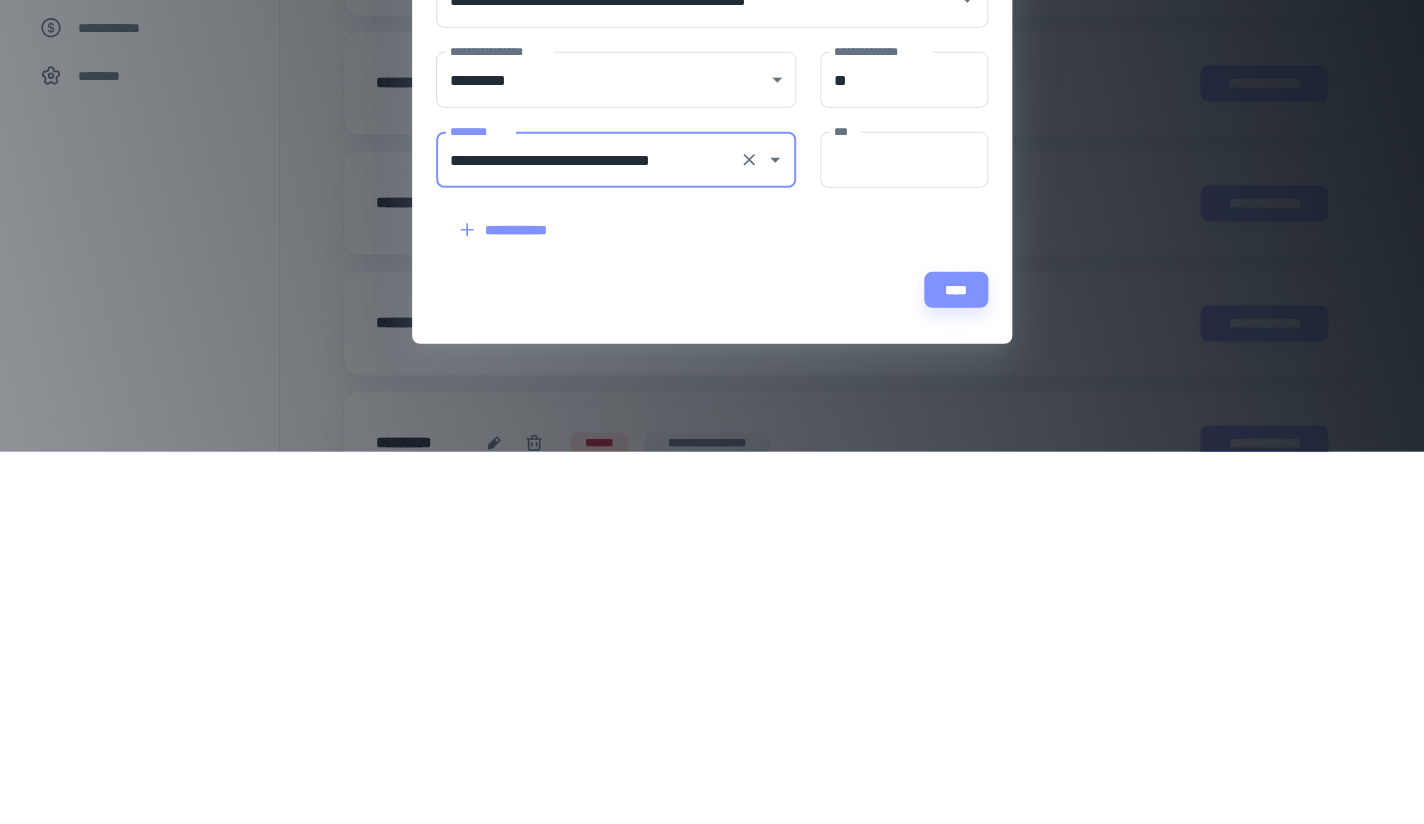 click on "***" at bounding box center (904, 532) 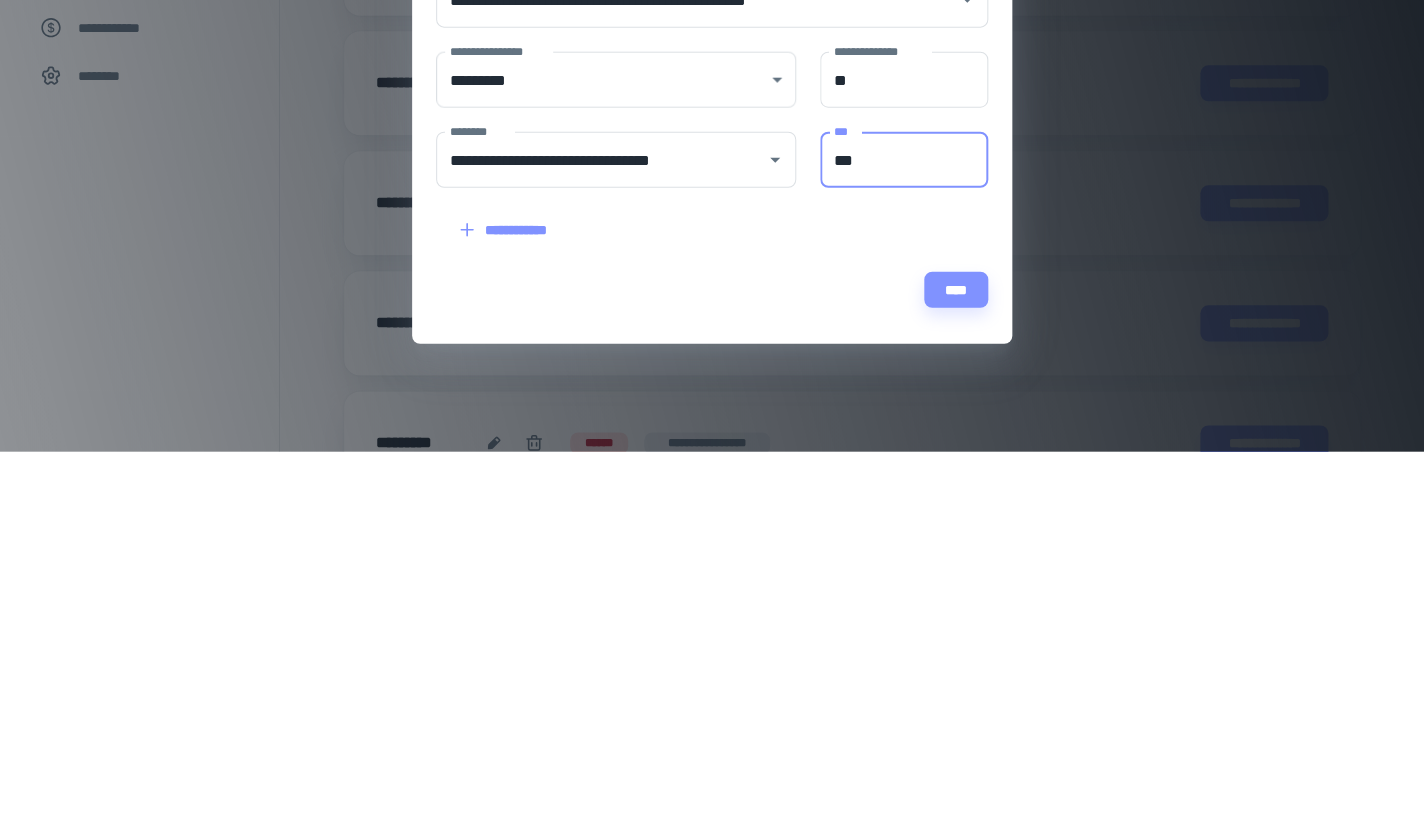 type on "***" 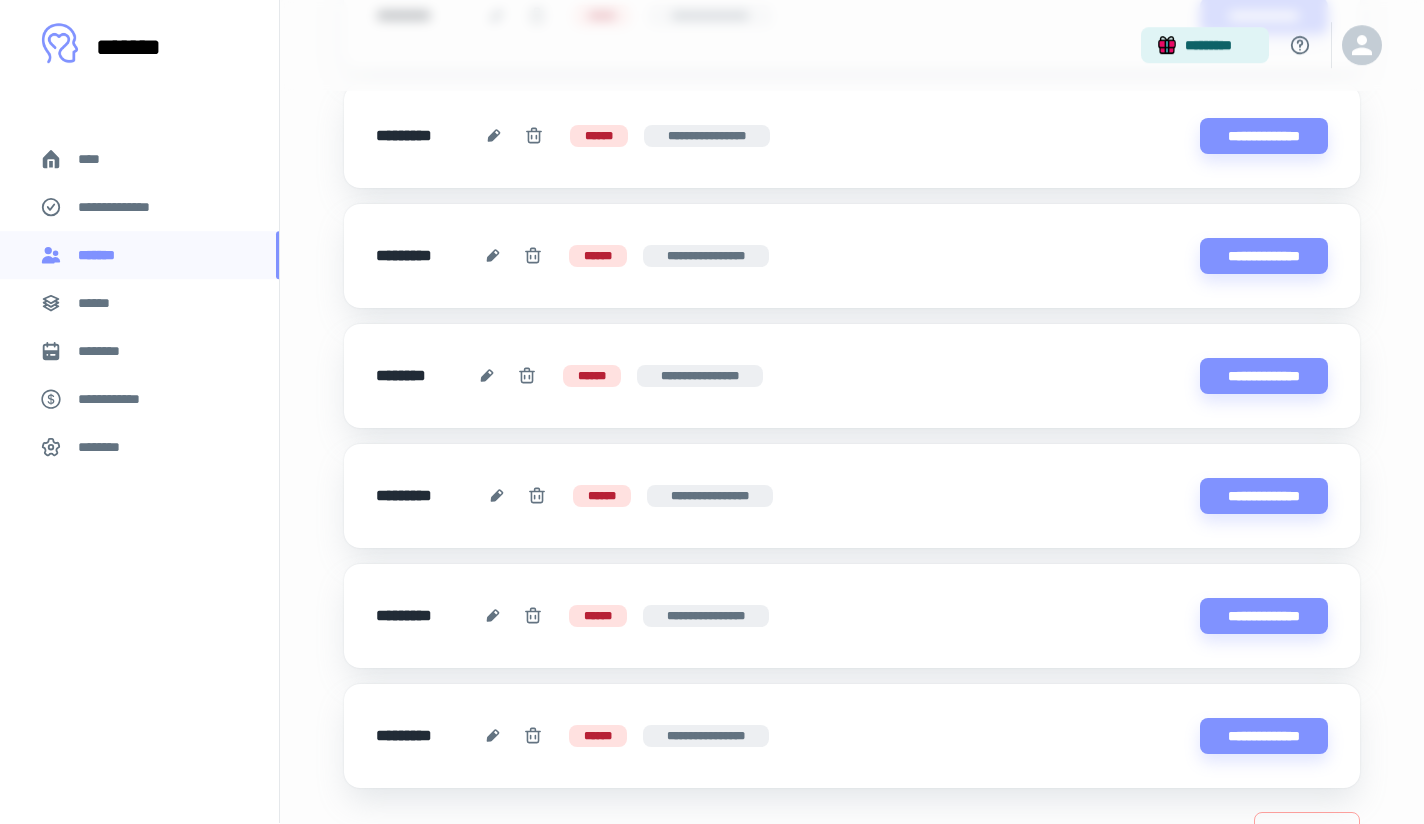 scroll, scrollTop: 1913, scrollLeft: 0, axis: vertical 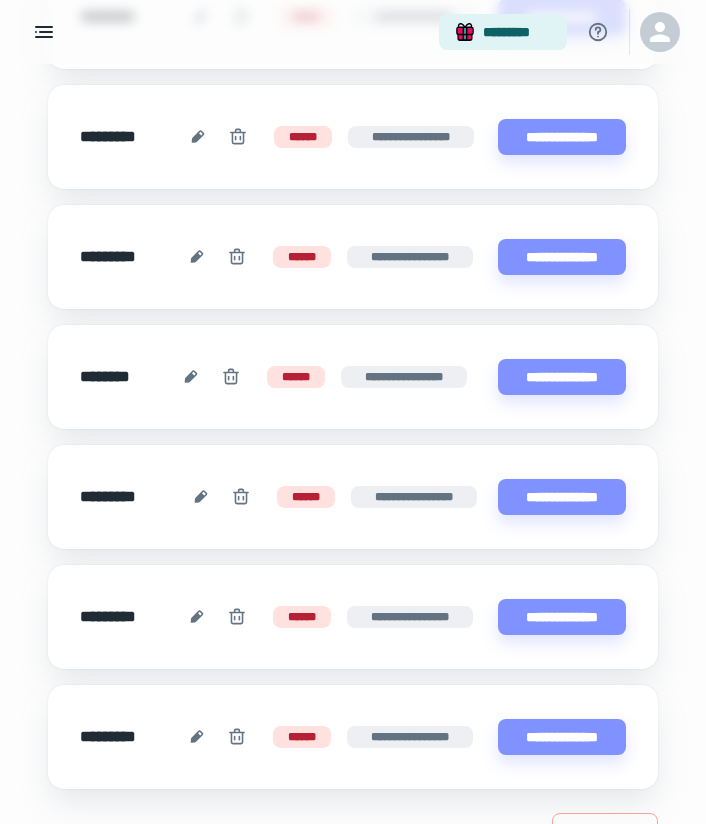 click 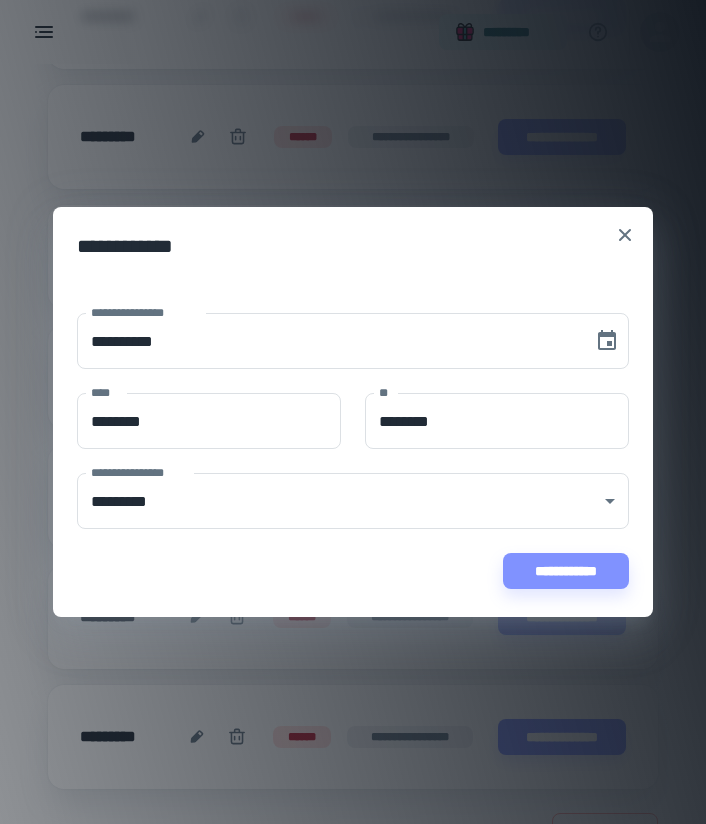click at bounding box center (625, 235) 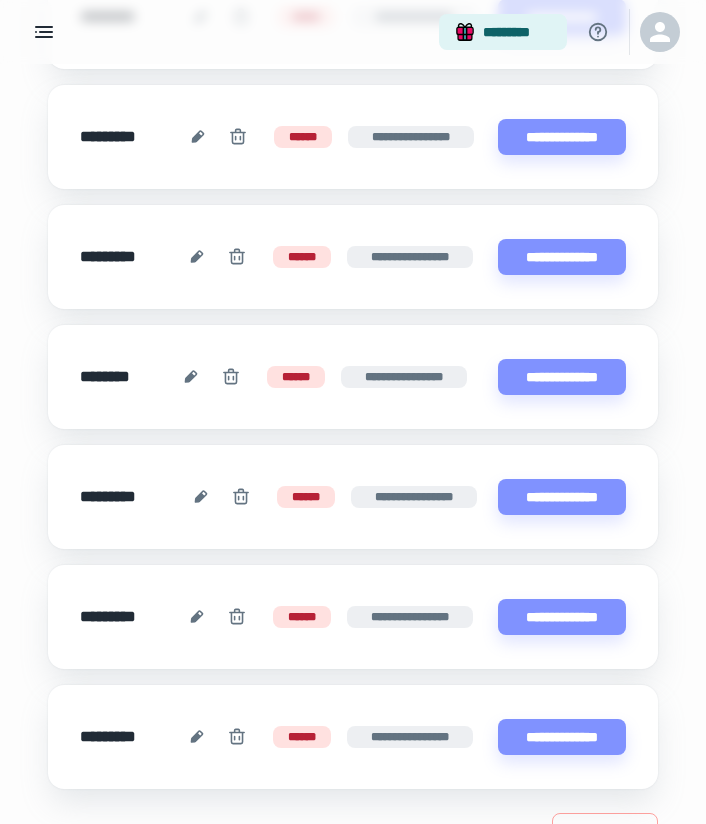 click on "*********" at bounding box center [120, 737] 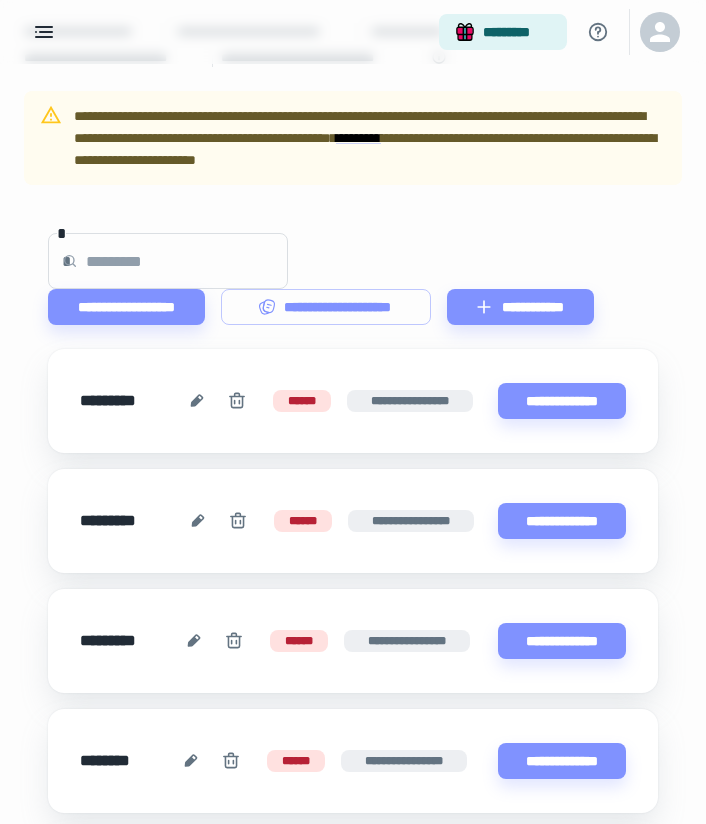 scroll, scrollTop: 0, scrollLeft: 0, axis: both 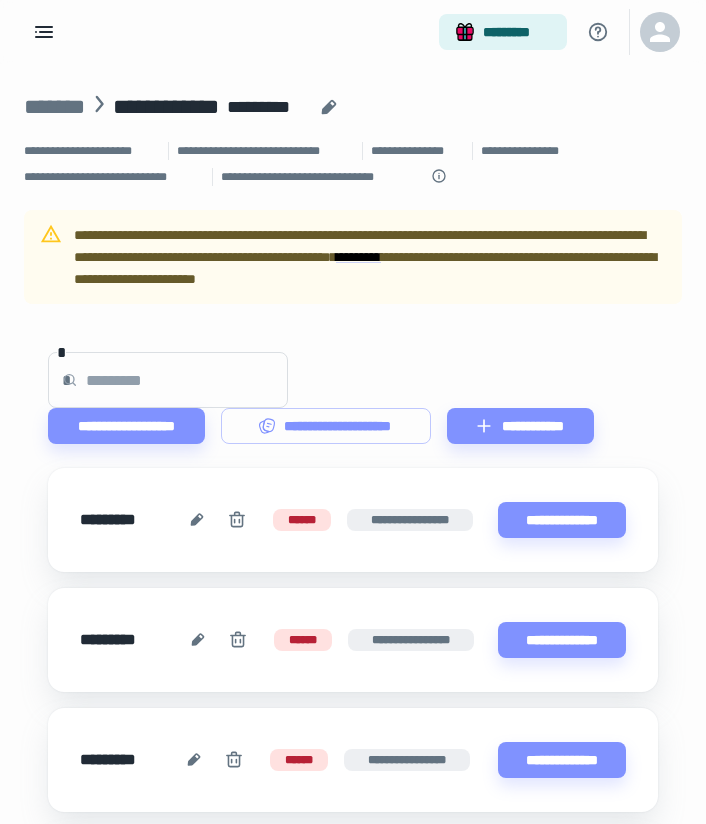 click on "**********" at bounding box center [326, 426] 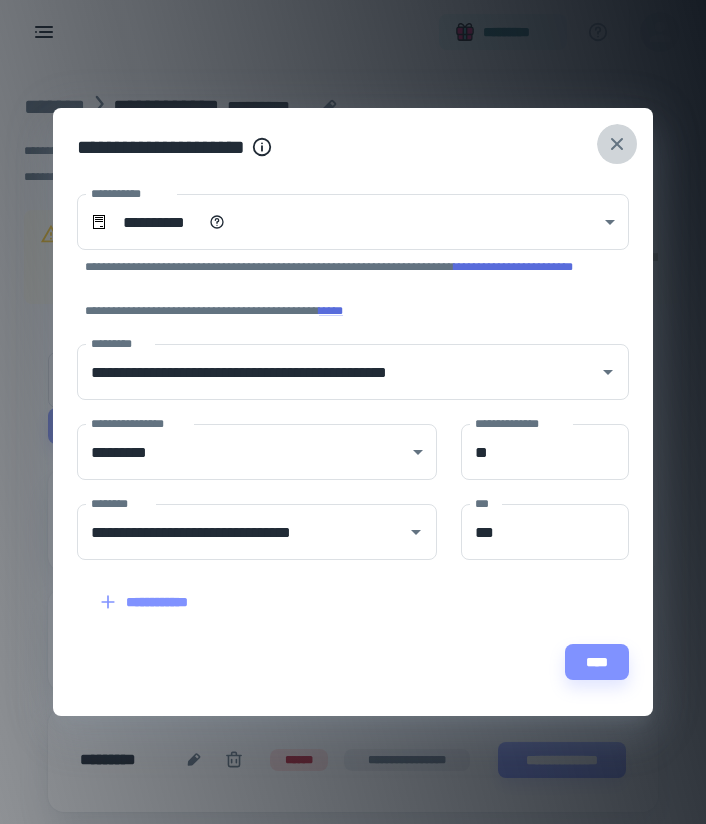 click at bounding box center [617, 144] 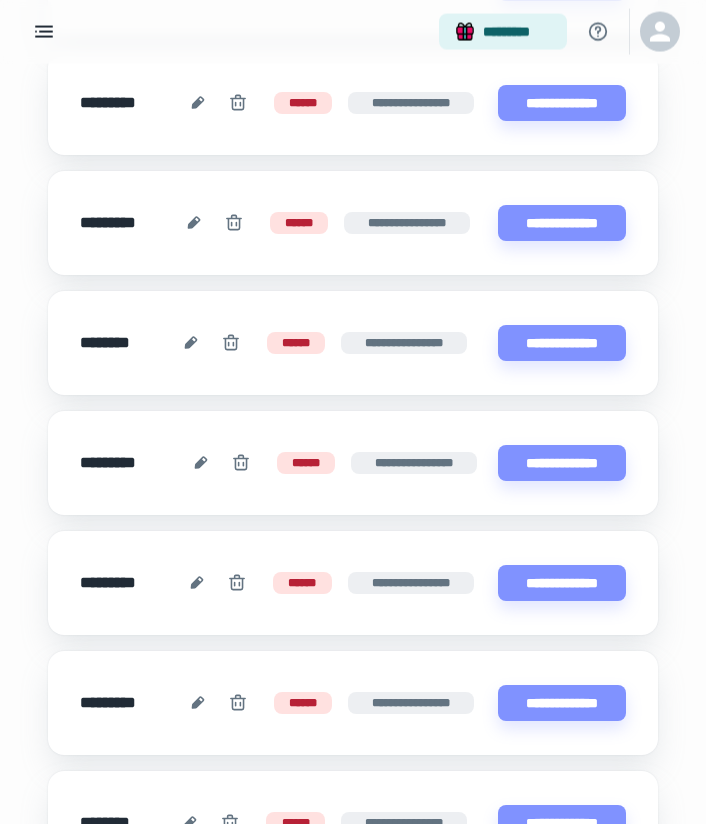 scroll, scrollTop: 538, scrollLeft: 0, axis: vertical 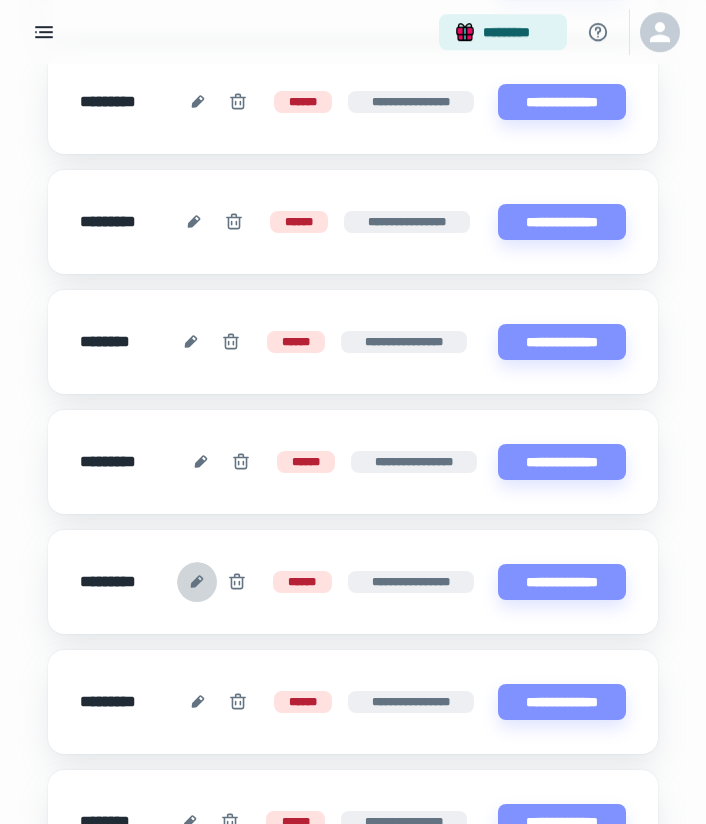 click 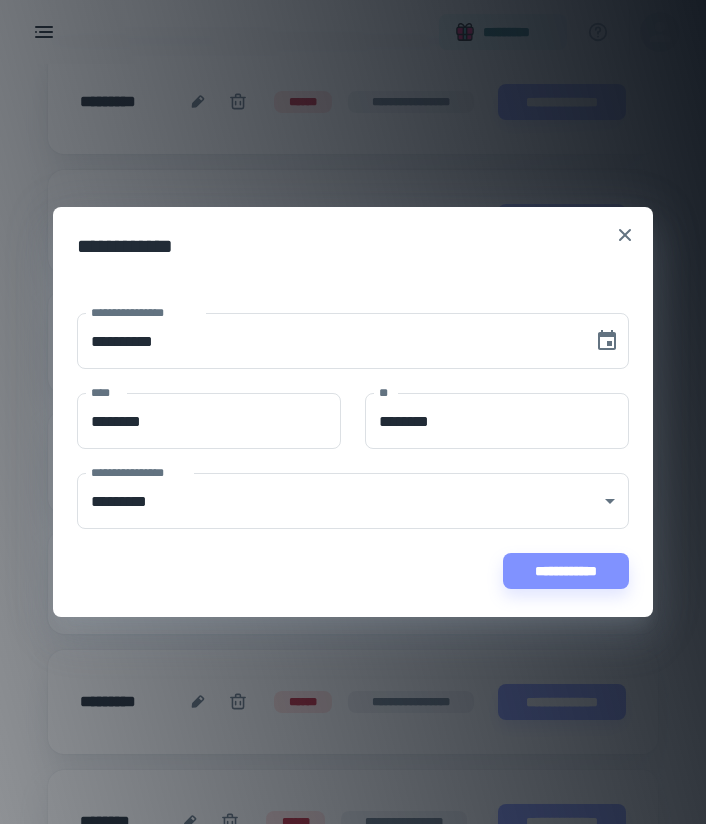click on "[NUMBER] [STREET], [CITY], [STATE] [ZIP] [COUNTRY] [ADDRESS_LINE_2] [ADDRESS_LINE_3] [ADDRESS_LINE_4] [ADDRESS_LINE_5] [ADDRESS_LINE_6] [ADDRESS_LINE_7] [ADDRESS_LINE_8] [ADDRESS_LINE_9] [ADDRESS_LINE_10] [ADDRESS_LINE_11] [ADDRESS_LINE_12] [ADDRESS_LINE_13] [ADDRESS_LINE_14] [ADDRESS_LINE_15] [ADDRESS_LINE_16] [ADDRESS_LINE_17] [ADDRESS_LINE_18] [ADDRESS_LINE_19] [ADDRESS_LINE_20] [ADDRESS_LINE_21] [ADDRESS_LINE_22] [ADDRESS_LINE_23] [ADDRESS_LINE_24] [ADDRESS_LINE_25] [ADDRESS_LINE_26] [ADDRESS_LINE_27] [ADDRESS_LINE_28] [ADDRESS_LINE_29] [ADDRESS_LINE_30] [ADDRESS_LINE_31] [ADDRESS_LINE_32] [ADDRESS_LINE_33] [ADDRESS_LINE_34] [ADDRESS_LINE_35] [ADDRESS_LINE_36] [ADDRESS_LINE_37] [ADDRESS_LINE_38] [ADDRESS_LINE_39] [ADDRESS_LINE_40] [ADDRESS_LINE_41] [ADDRESS_LINE_42] [ADDRESS_LINE_43] [ADDRESS_LINE_44] [ADDRESS_LINE_45] [ADDRESS_LINE_46] [ADDRESS_LINE_47] [ADDRESS_LINE_48] [ADDRESS_LINE_49] [ADDRESS_LINE_50] [ADDRESS_LINE_51] [ADDRESS_LINE_52] [ADDRESS_LINE_53] [ADDRESS_LINE_54] [ADDRESS_LINE_55] [ADDRESS_LINE_56] [ADDRESS_LINE_57] [ADDRESS_LINE_58] [ADDRESS_LINE_59] [ADDRESS_LINE_60] [ADDRESS_LINE_61] [ADDRESS_LINE_62] [ADDRESS_LINE_63] [ADDRESS_LINE_64] [ADDRESS_LINE_65] [ADDRESS_LINE_66] [ADDRESS_LINE_67] [ADDRESS_LINE_68] [ADDRESS_LINE_69] [ADDRESS_LINE_70] [ADDRESS_LINE_71] [ADDRESS_LINE_72] [ADDRESS_LINE_73] [ADDRESS_LINE_74] [ADDRESS_LINE_75] [ADDRESS_LINE_76] [ADDRESS_LINE_77] [ADDRESS_LINE_78] [ADDRESS_LINE_79] [ADDRESS_LINE_80] [ADDRESS_LINE_81] [ADDRESS_LINE_82] [ADDRESS_LINE_83] [ADDRESS_LINE_84] [ADDRESS_LINE_85] [ADDRESS_LINE_86] [ADDRESS_LINE_87] [ADDRESS_LINE_88] [ADDRESS_LINE_89] [ADDRESS_LINE_90] [ADDRESS_LINE_91] [ADDRESS_LINE_92] [ADDRESS_LINE_93] [ADDRESS_LINE_94] [ADDRESS_LINE_95] [ADDRESS_LINE_96] [ADDRESS_LINE_97] [ADDRESS_LINE_98] [ADDRESS_LINE_99] [ADDRESS_LINE_100]" at bounding box center (353, -126) 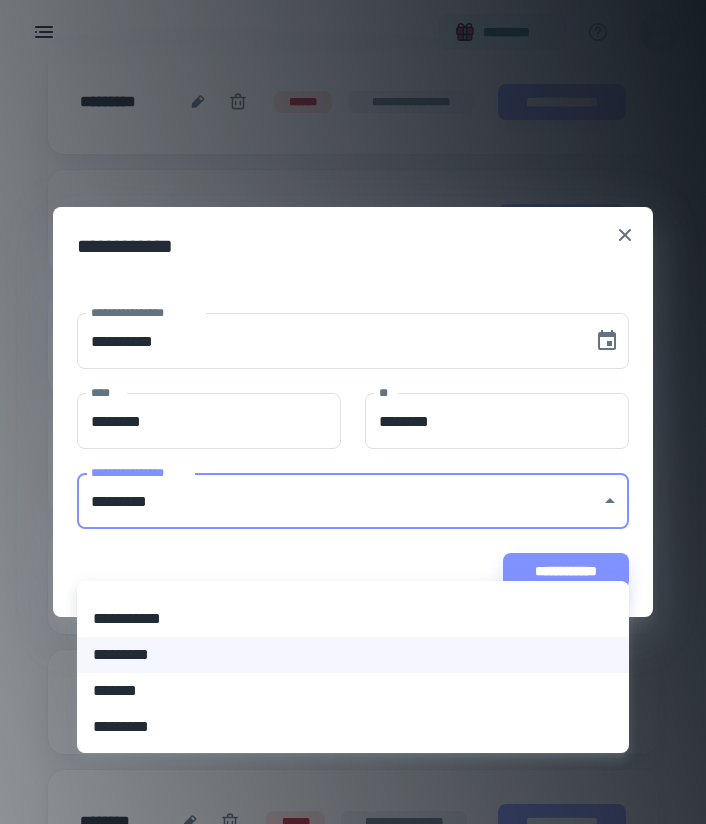 click on "*********" at bounding box center [353, 655] 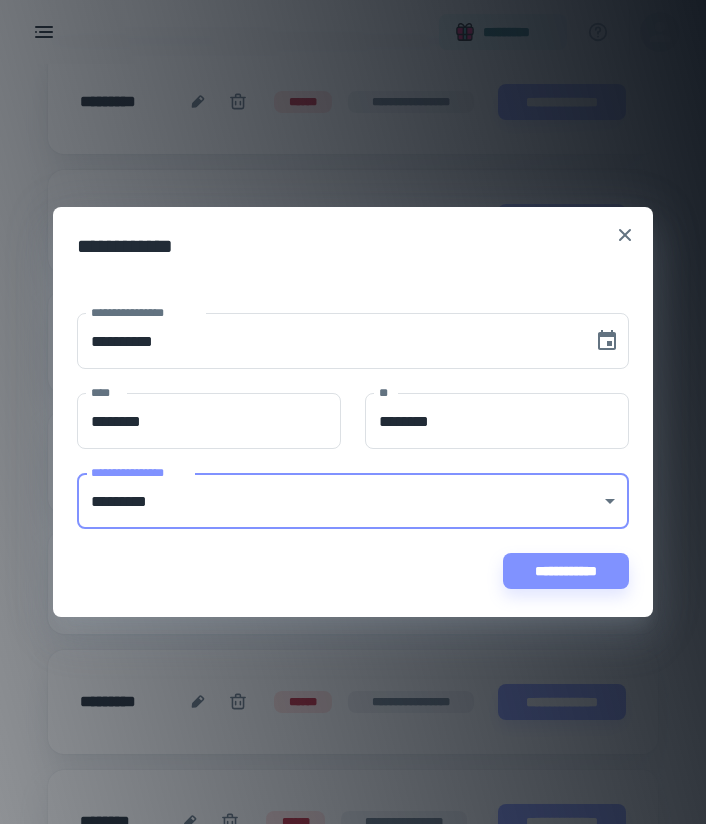 click 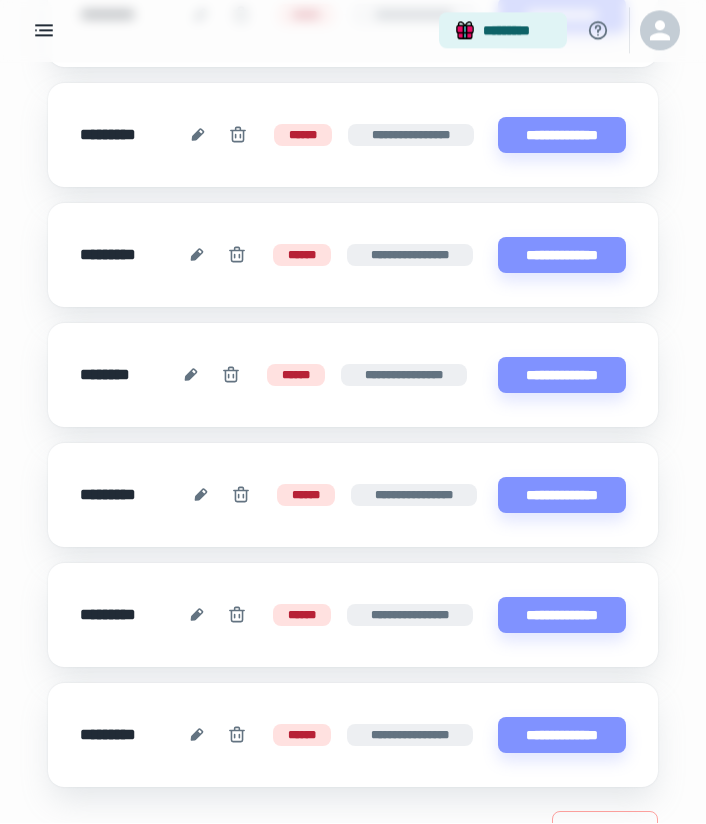 scroll, scrollTop: 1943, scrollLeft: 0, axis: vertical 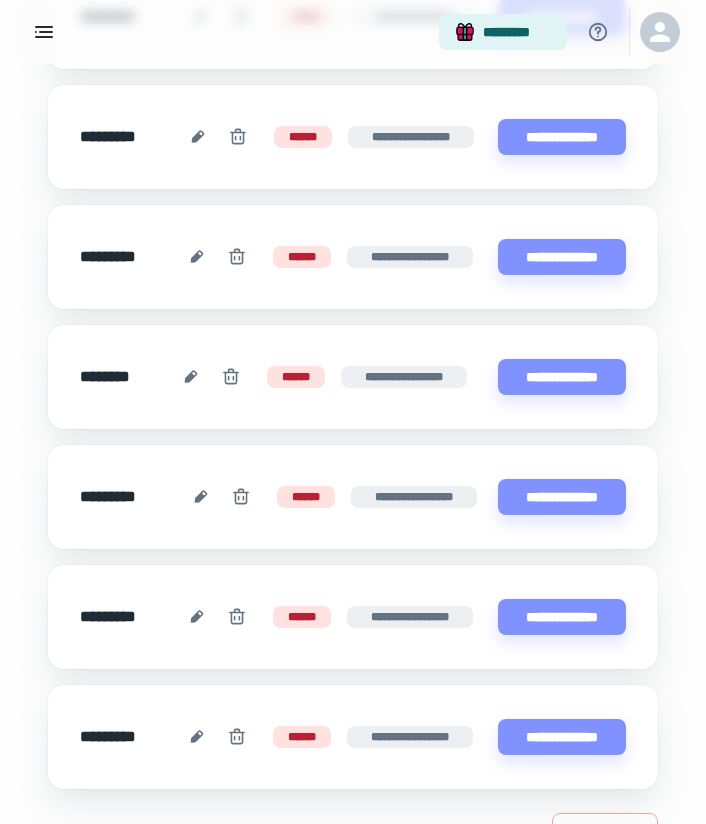click on "**********" at bounding box center [562, 737] 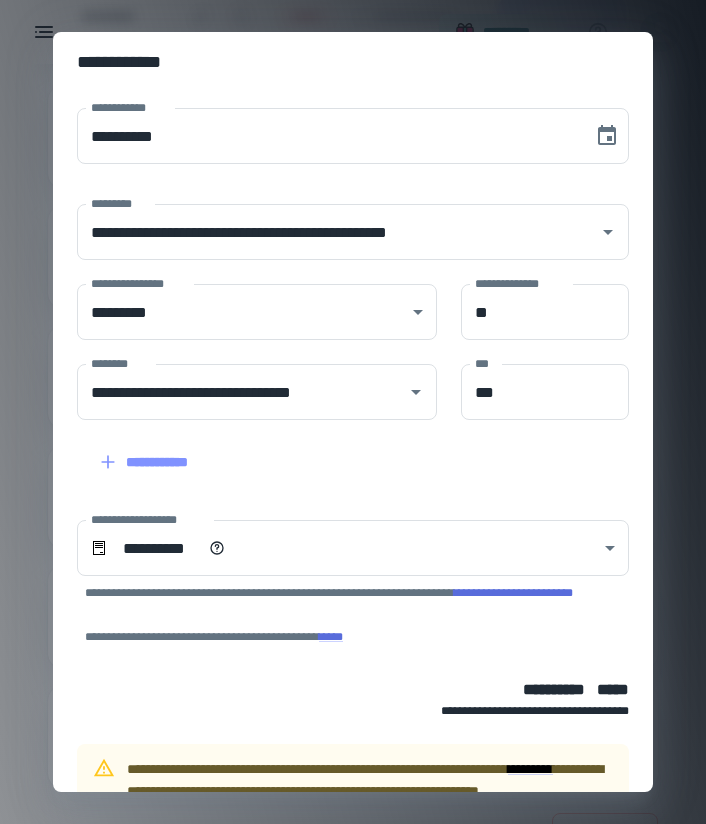 click on "**********" at bounding box center (550, 880) 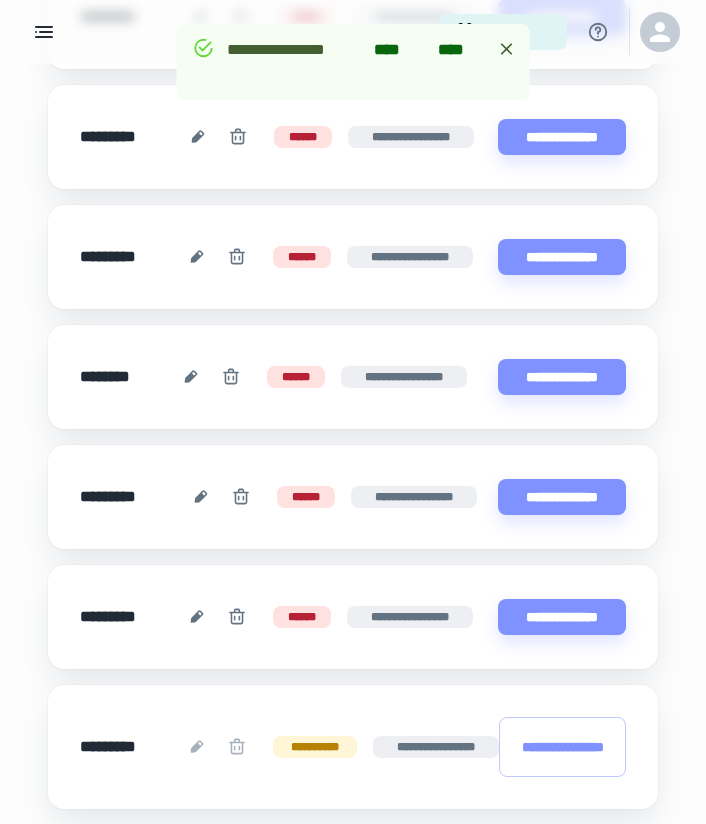 click on "**********" at bounding box center [562, 617] 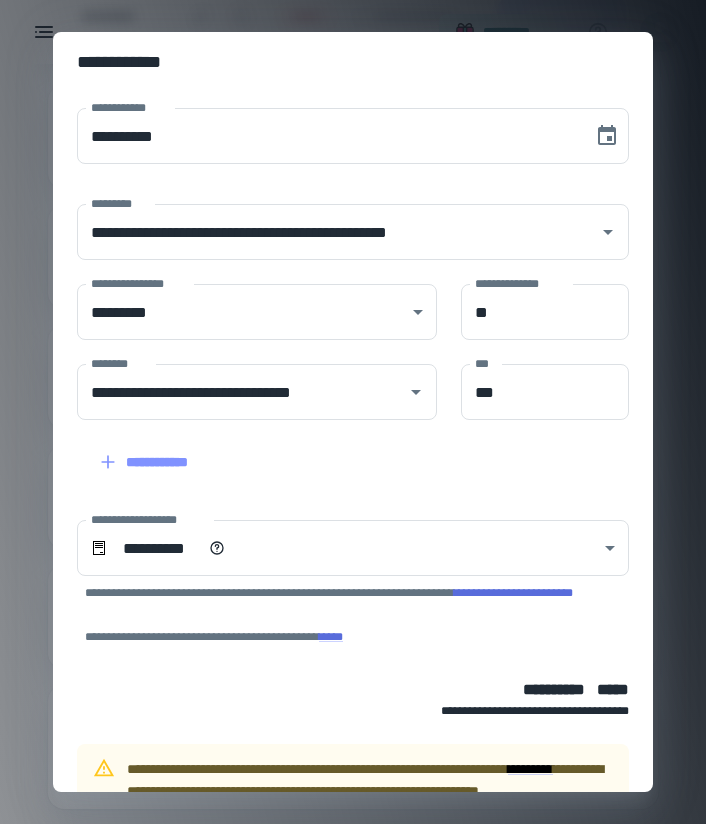 click on "**********" at bounding box center [550, 880] 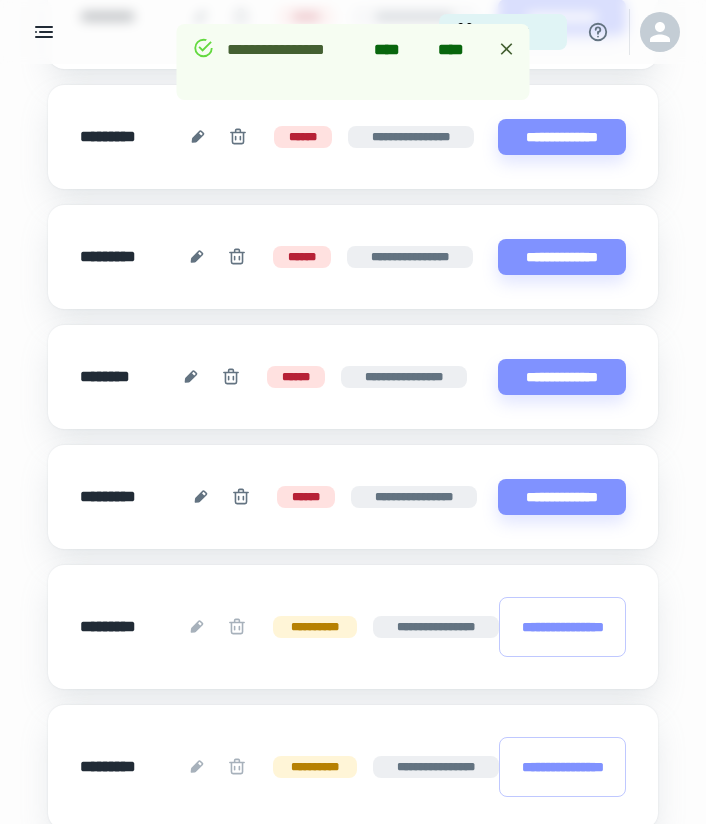 click on "**********" at bounding box center [562, 497] 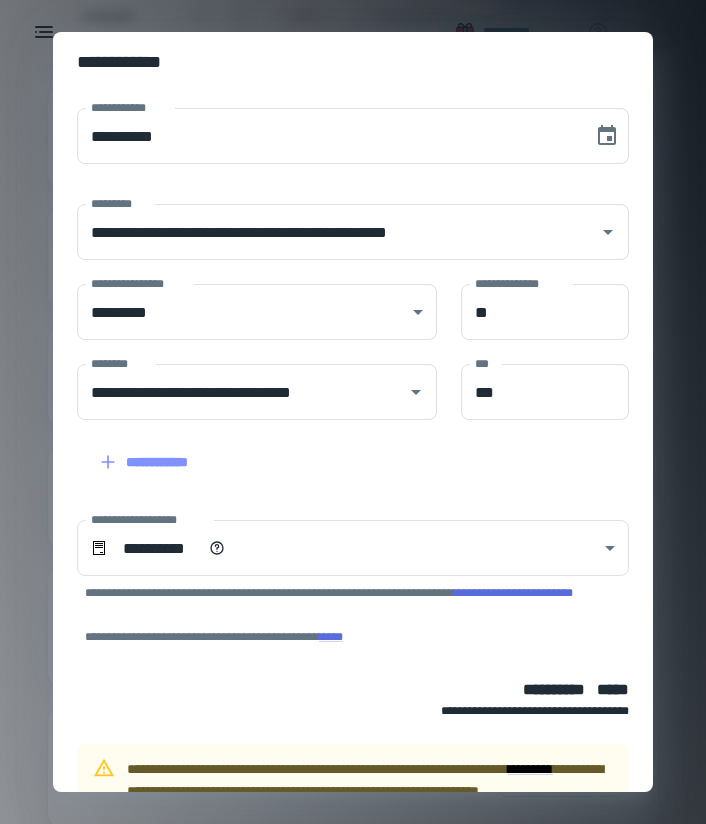 click on "**********" at bounding box center [550, 880] 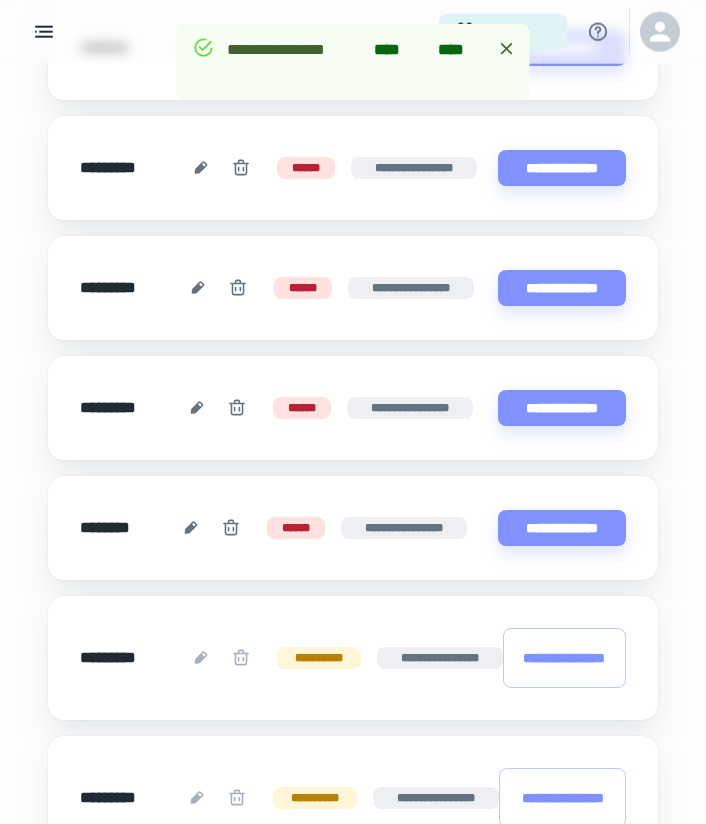 scroll, scrollTop: 1775, scrollLeft: 0, axis: vertical 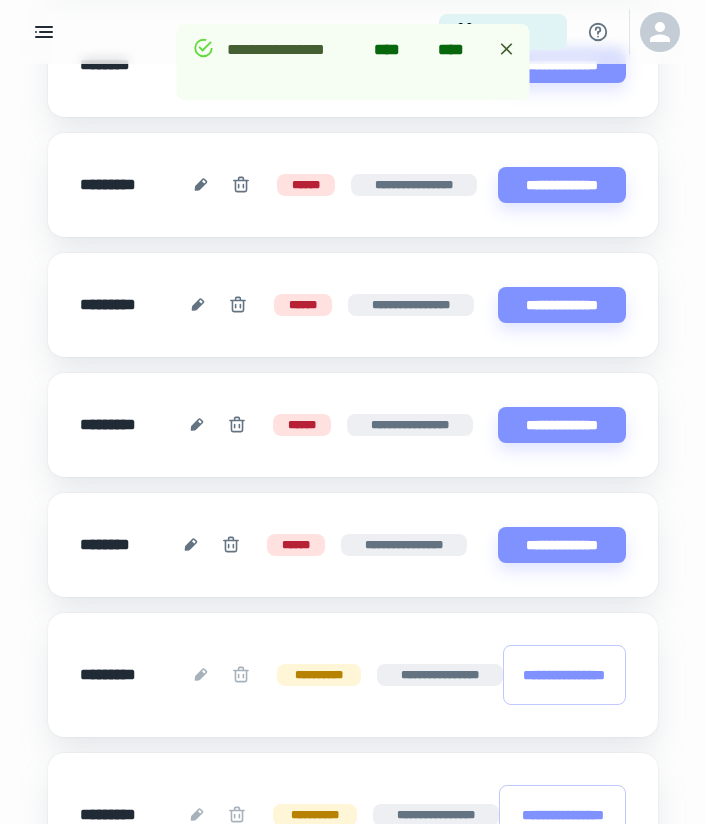 click on "**********" at bounding box center [562, 545] 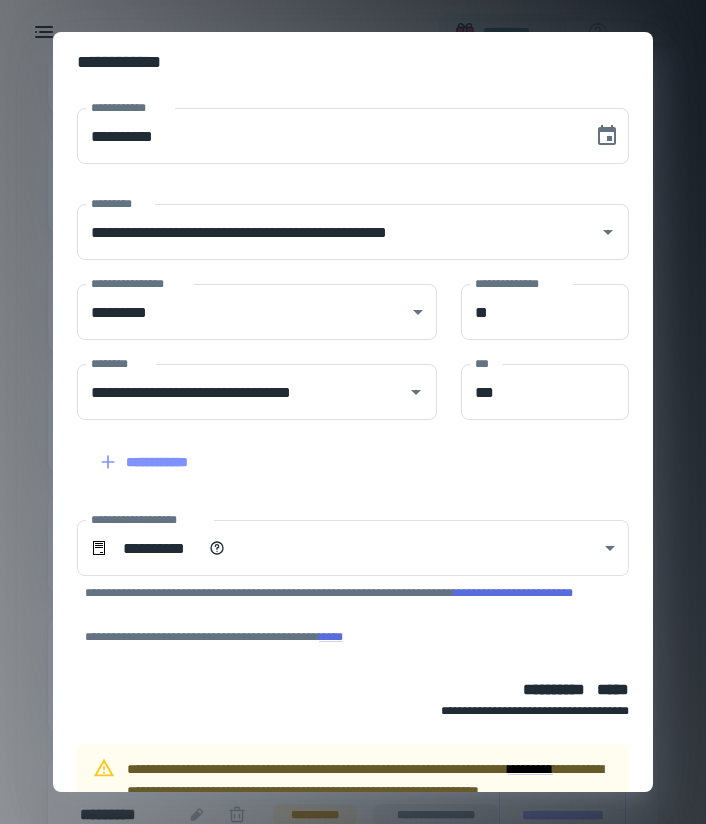 click on "**********" at bounding box center (550, 880) 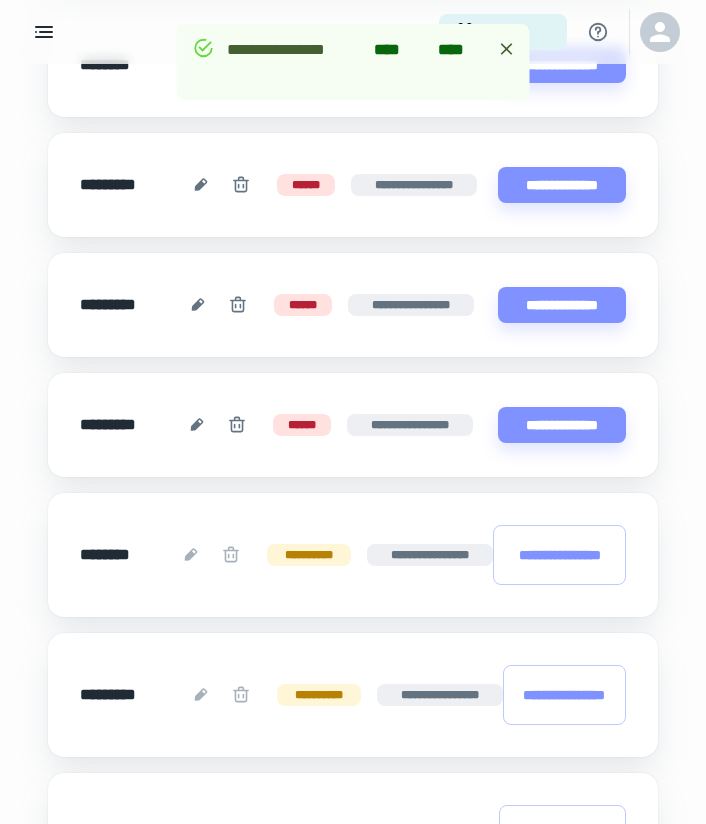 click on "**********" at bounding box center [562, 425] 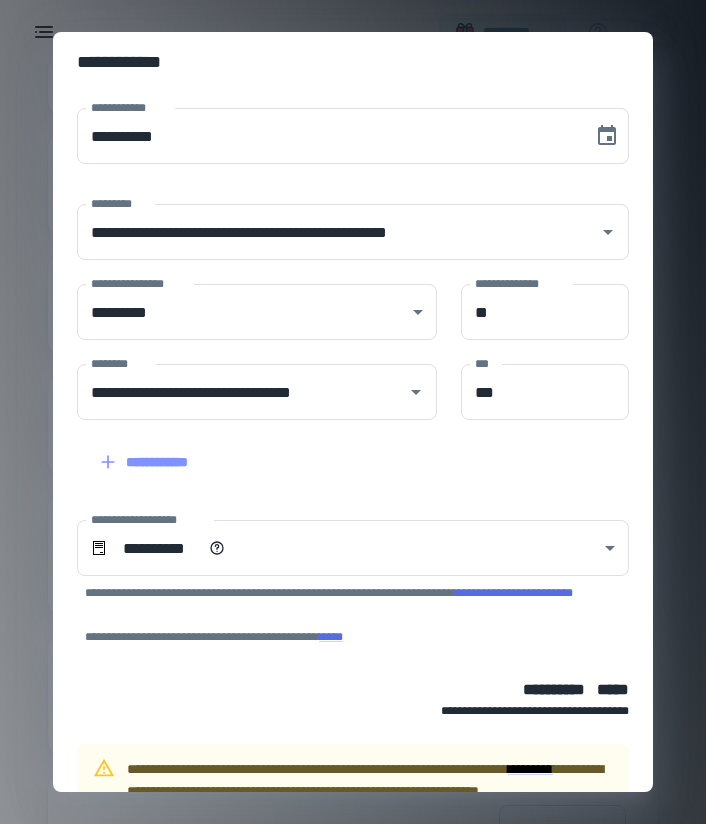 click on "**********" at bounding box center (550, 880) 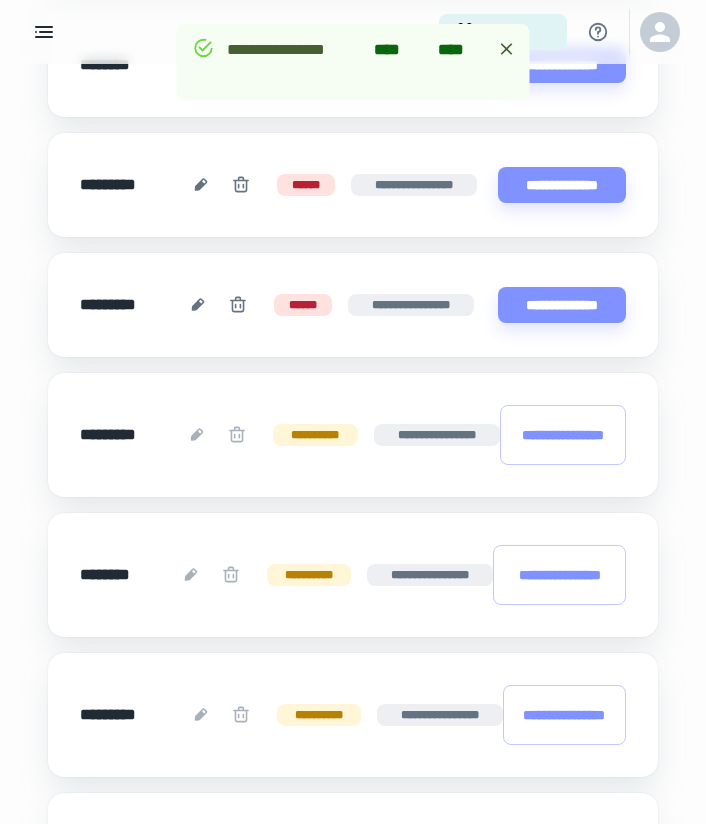 click on "**********" at bounding box center [562, 305] 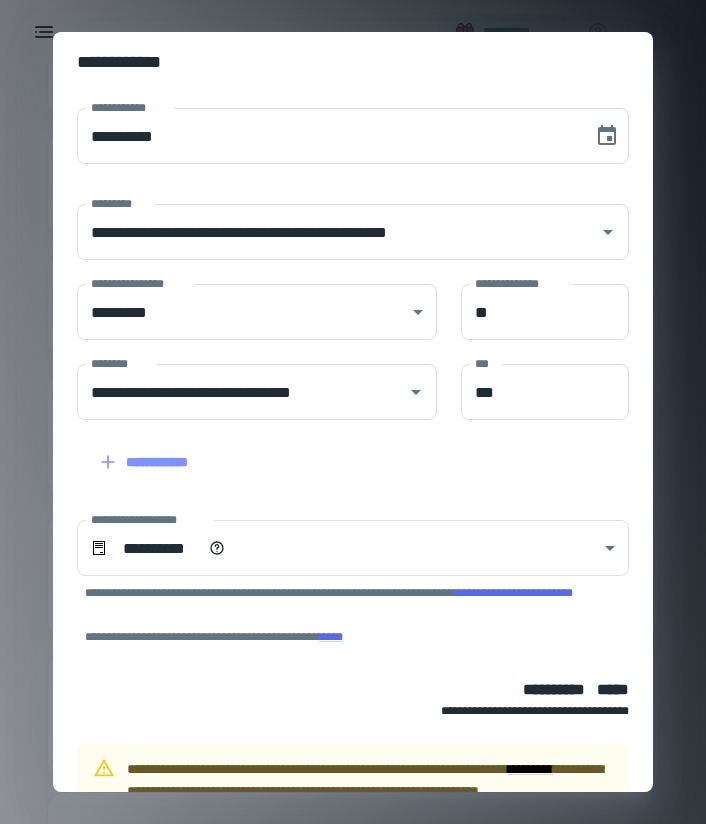 click on "**********" at bounding box center [550, 880] 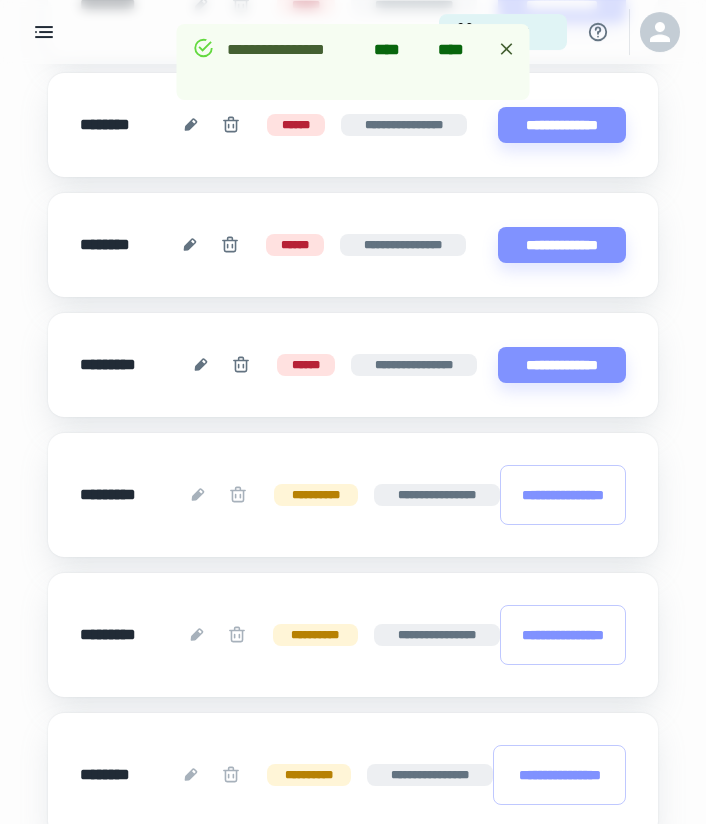 scroll, scrollTop: 1595, scrollLeft: 0, axis: vertical 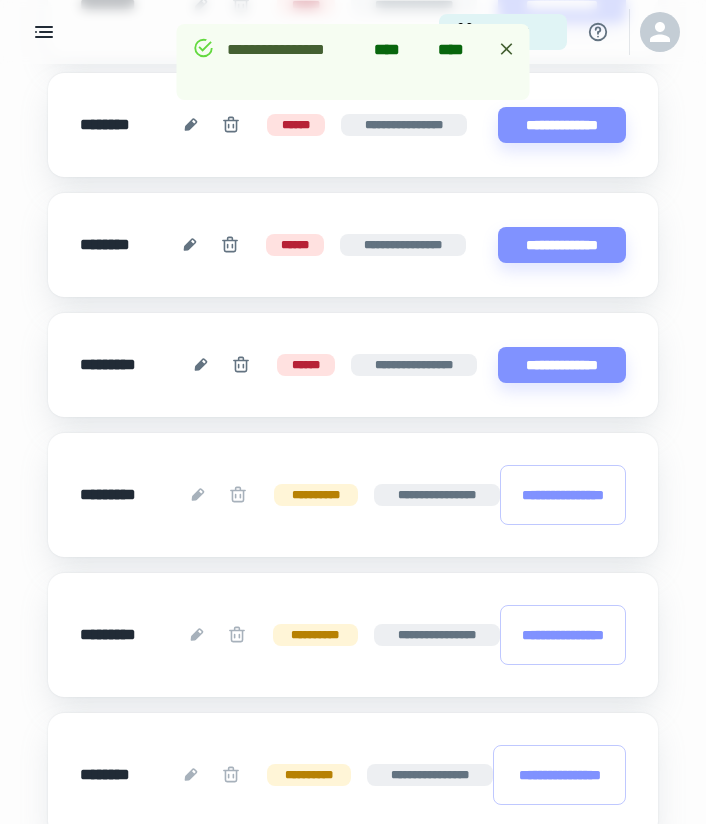 click on "**********" at bounding box center (562, 365) 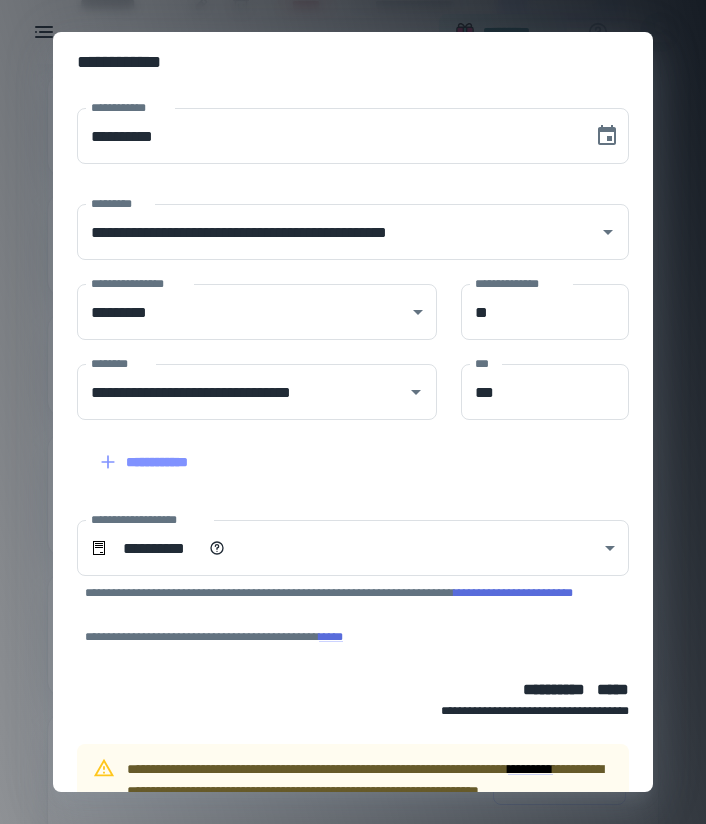 click on "**********" at bounding box center (550, 880) 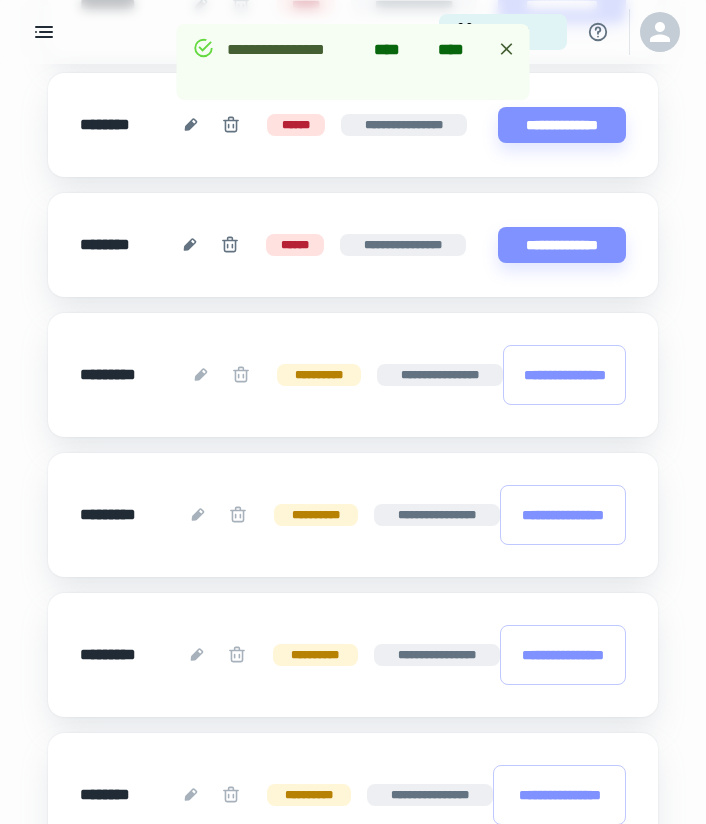 click on "**********" at bounding box center (562, 245) 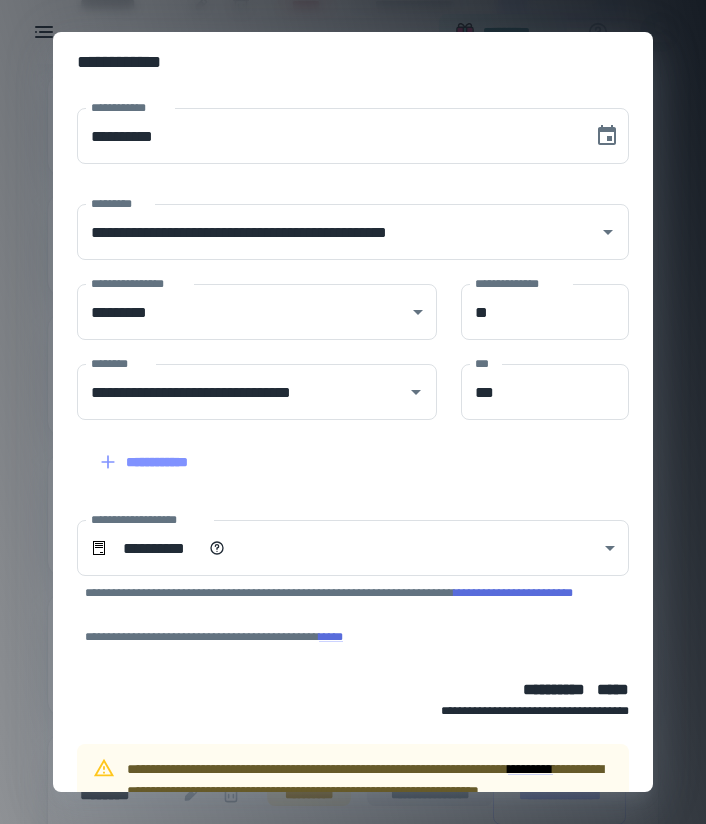 click on "**********" at bounding box center (550, 880) 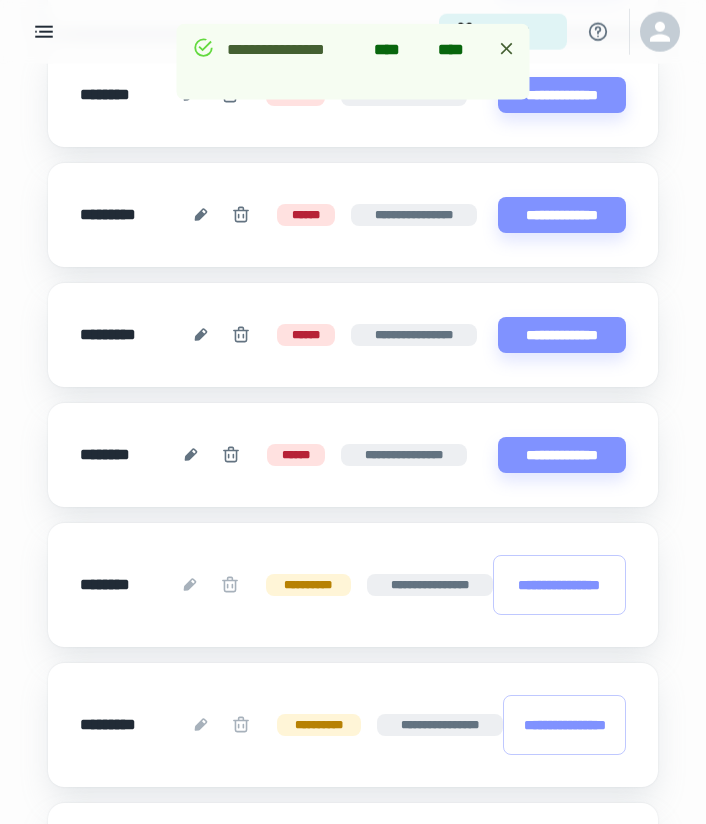 scroll, scrollTop: 1227, scrollLeft: 0, axis: vertical 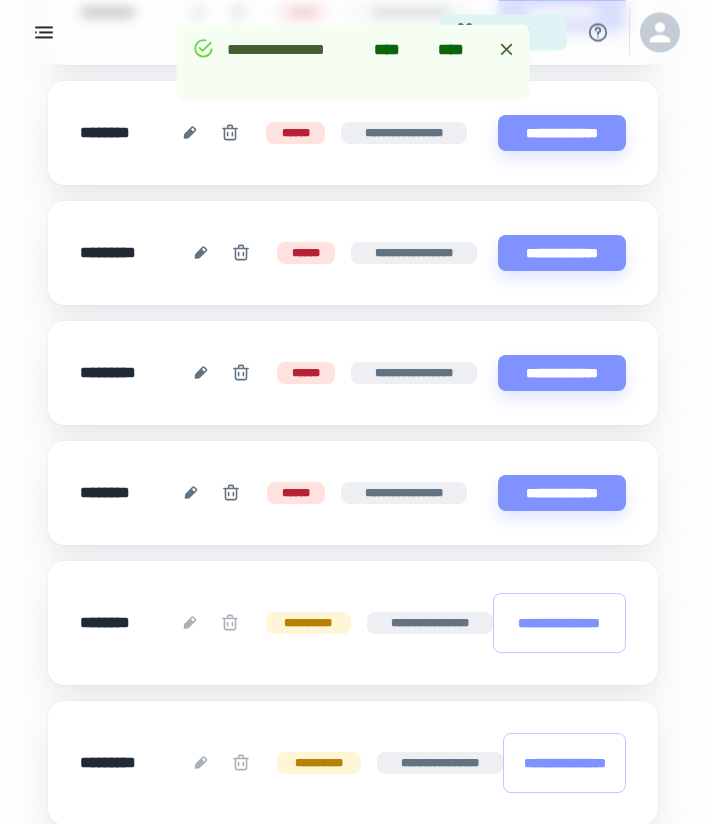 click on "**********" at bounding box center (562, 493) 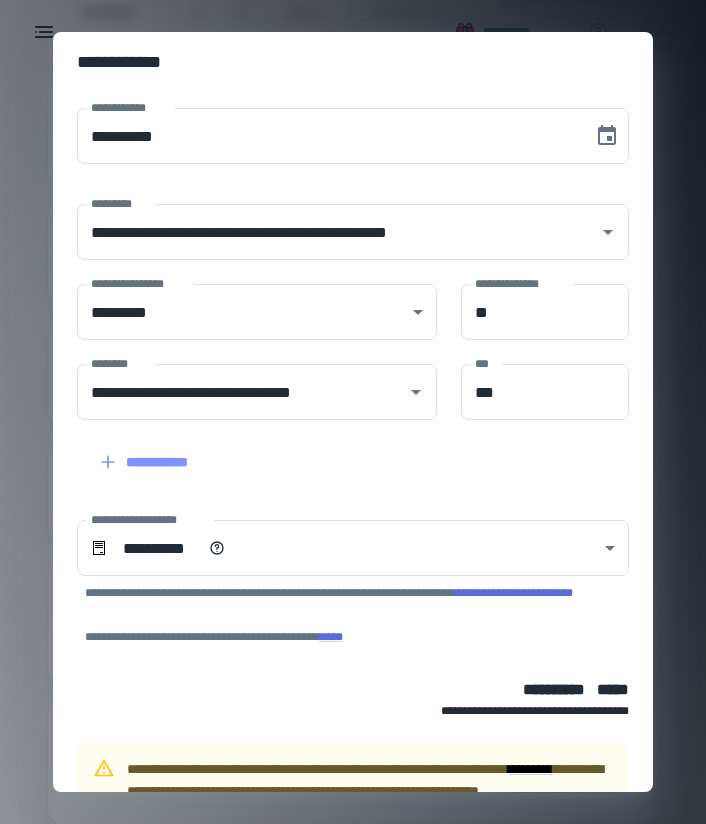 click on "**********" at bounding box center (550, 880) 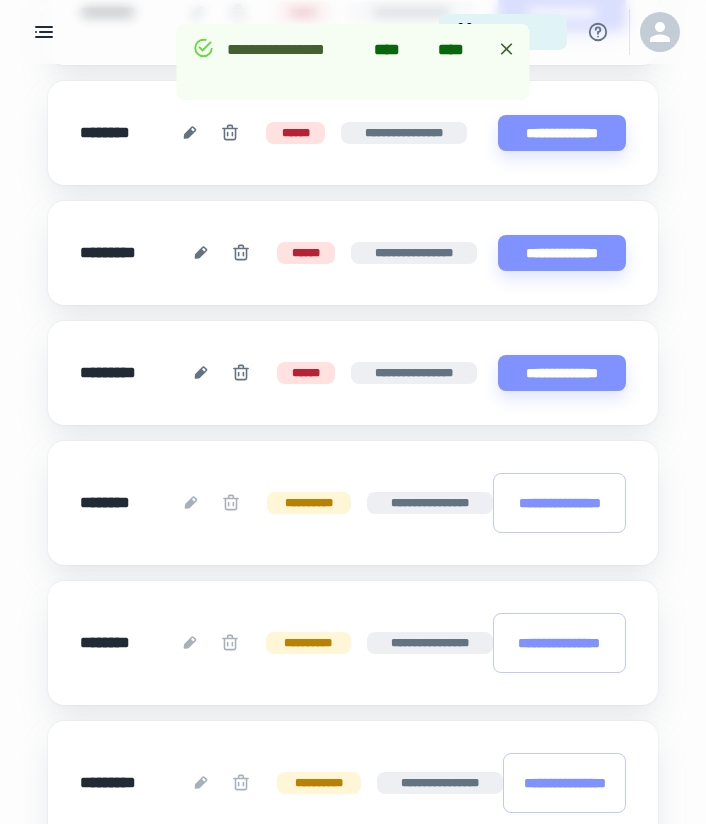 click on "**********" at bounding box center [562, 373] 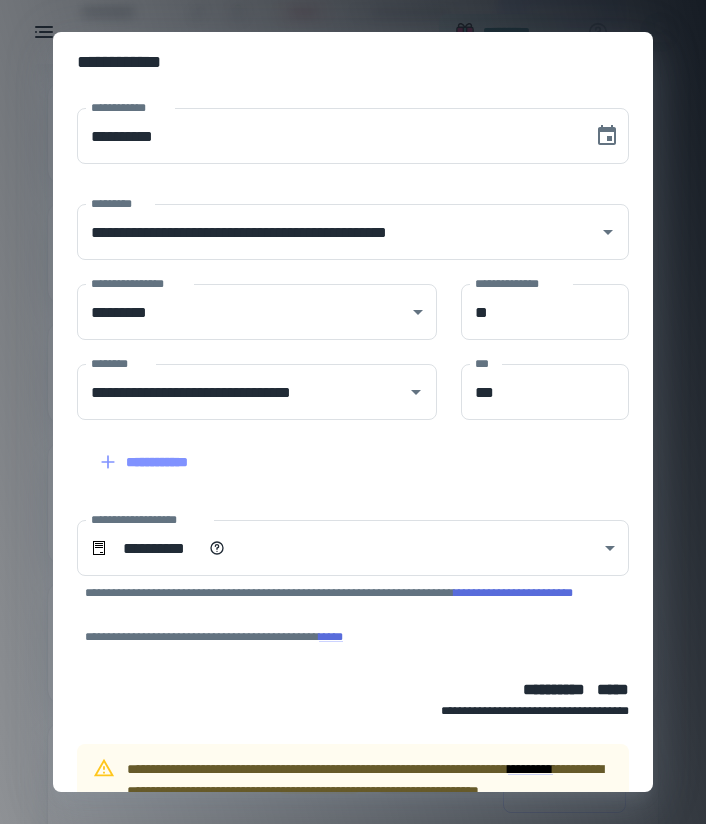 click on "**********" at bounding box center (550, 880) 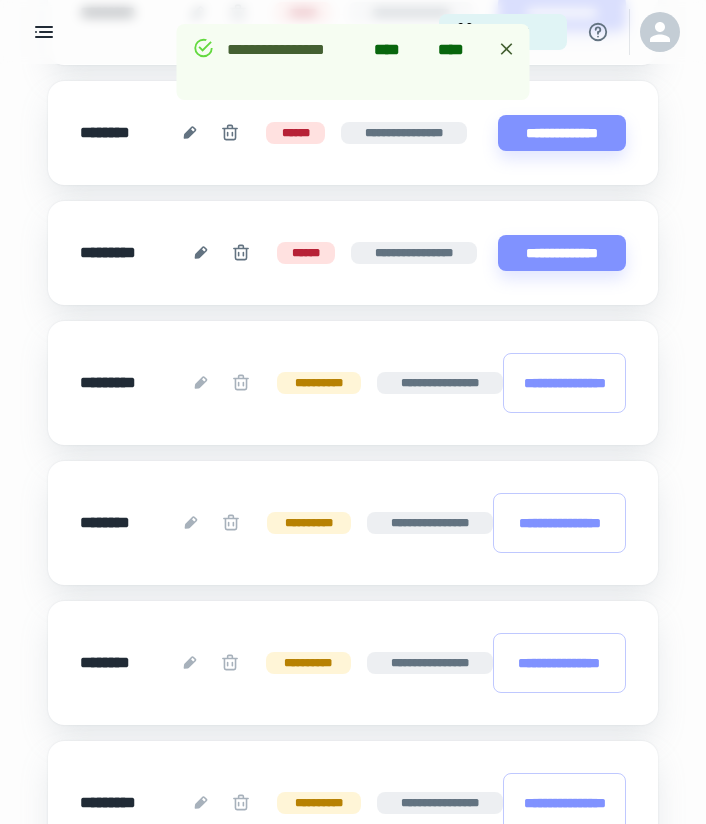 click on "**********" at bounding box center (562, 253) 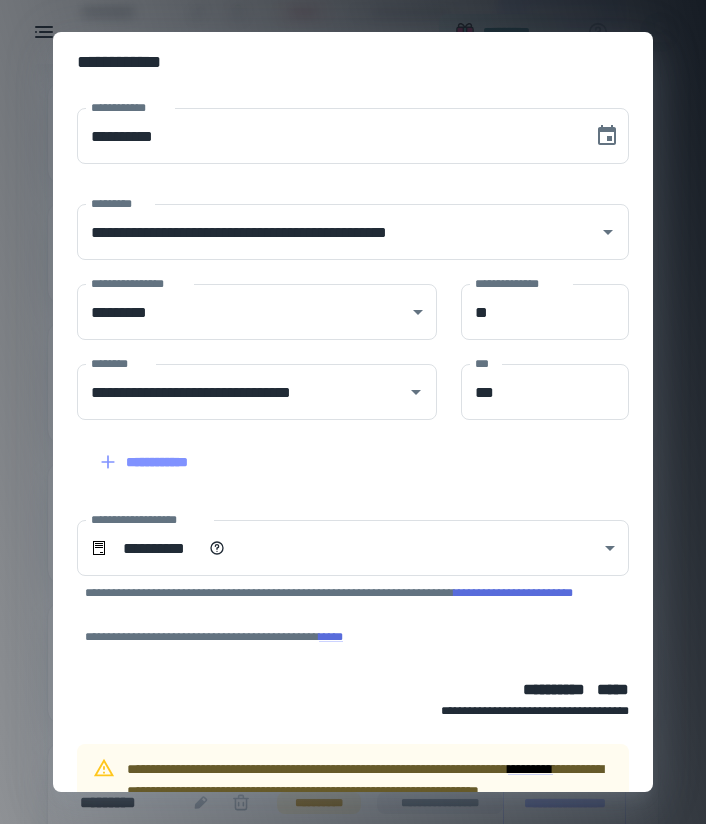 click on "**********" at bounding box center (550, 880) 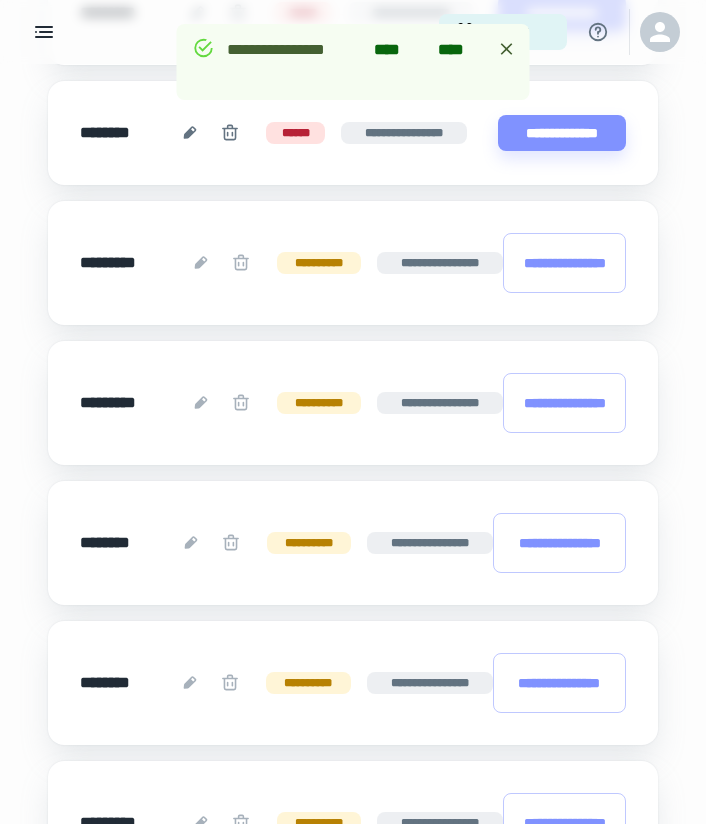 click on "**********" at bounding box center [562, 133] 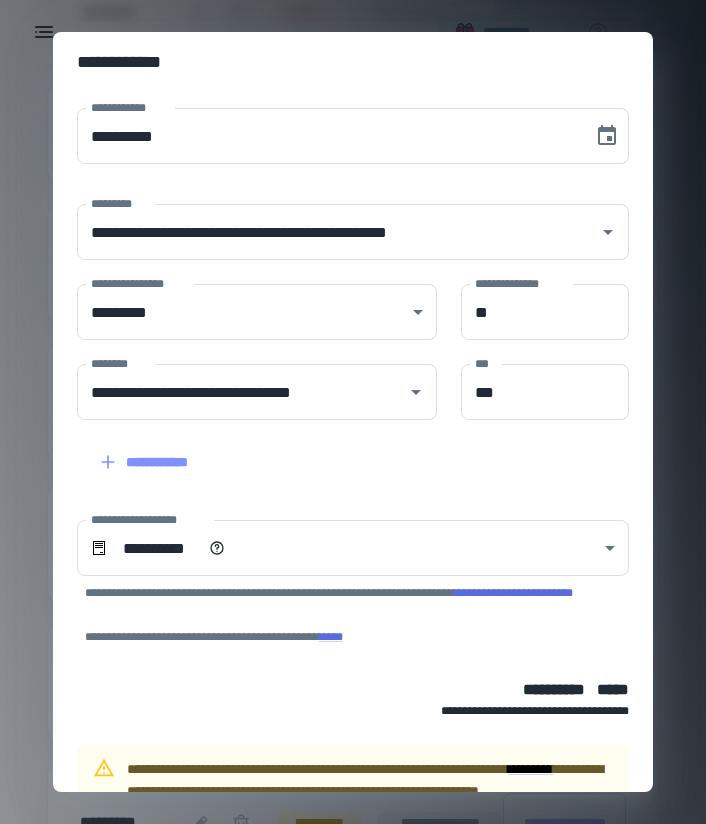 click on "**********" at bounding box center (550, 880) 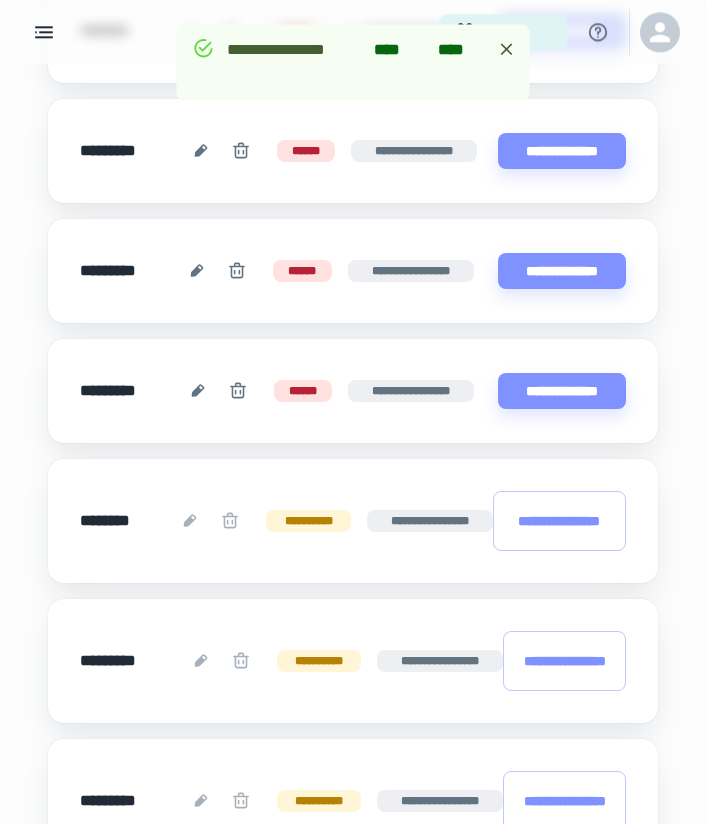 scroll, scrollTop: 837, scrollLeft: 0, axis: vertical 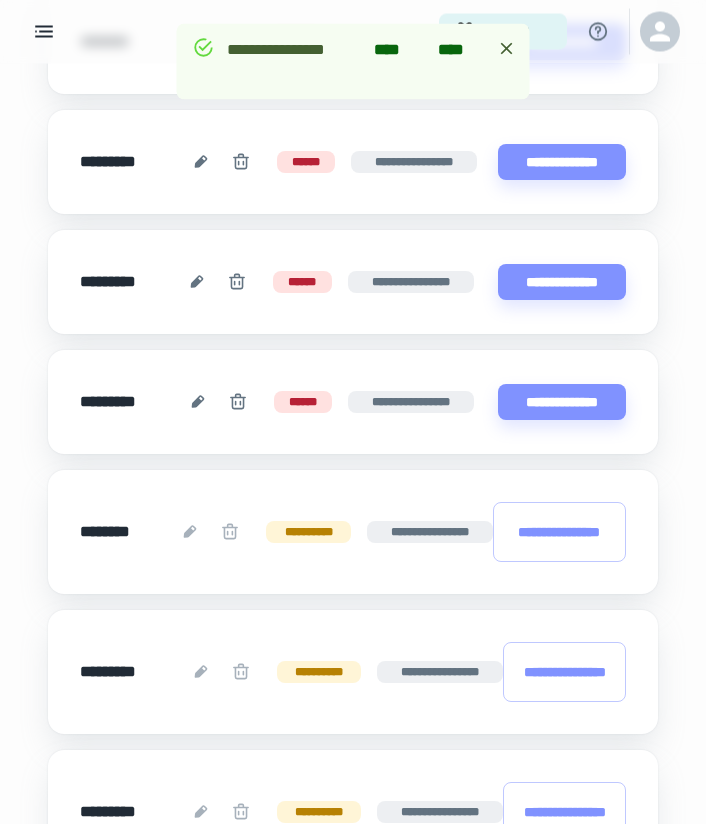 click on "**********" at bounding box center (562, 403) 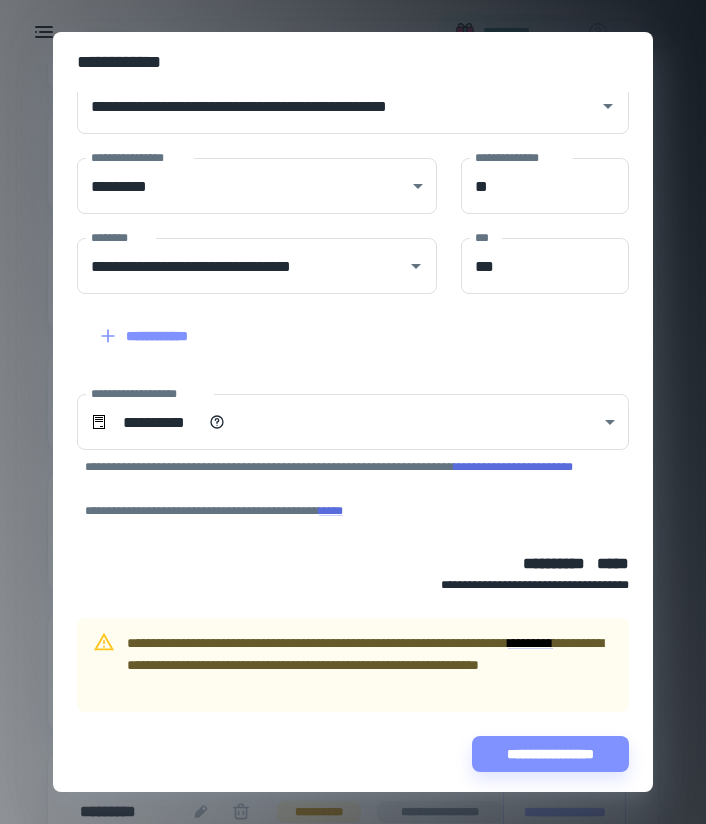 scroll, scrollTop: 126, scrollLeft: 0, axis: vertical 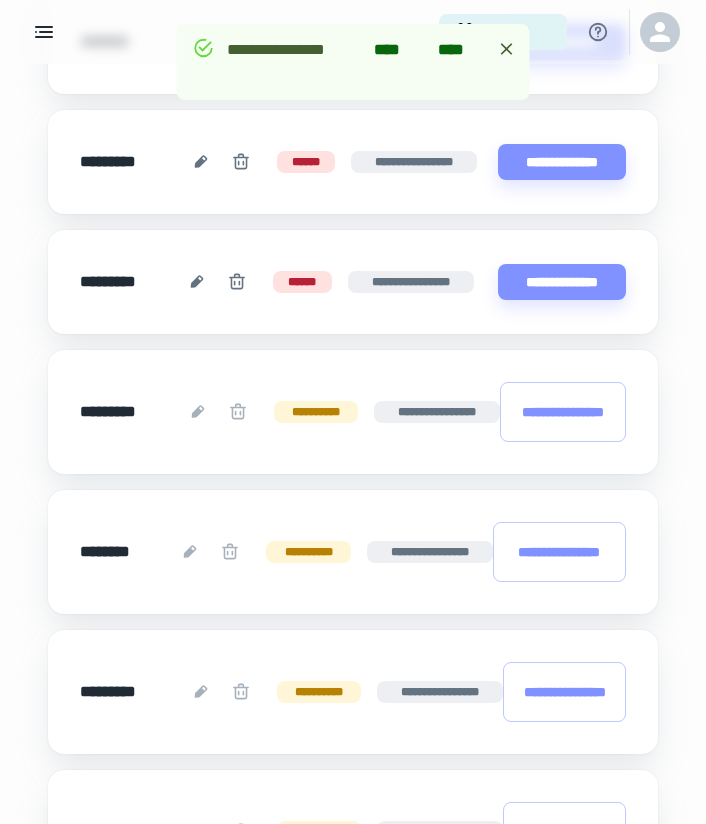 click on "**********" at bounding box center [562, 282] 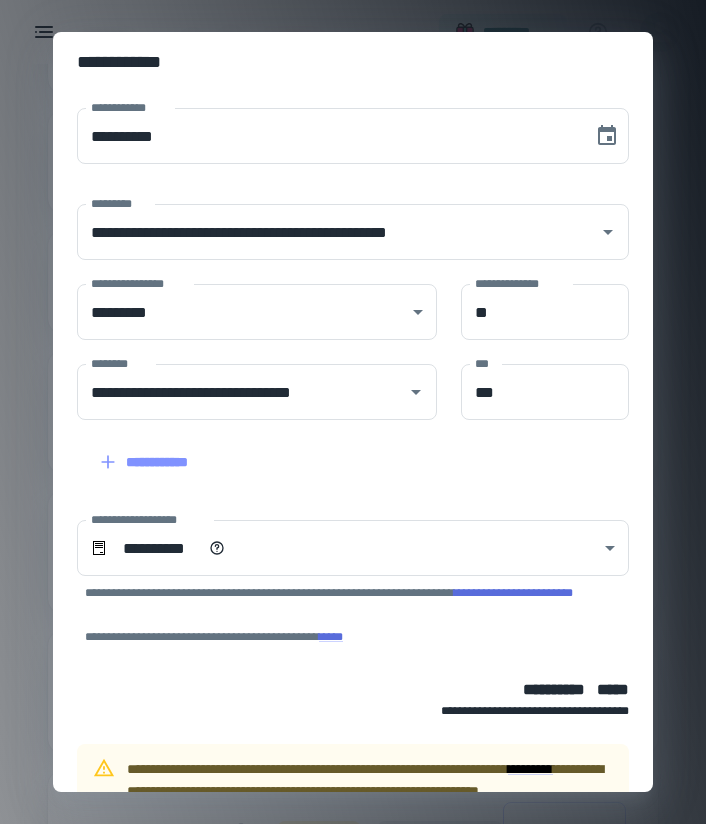 click 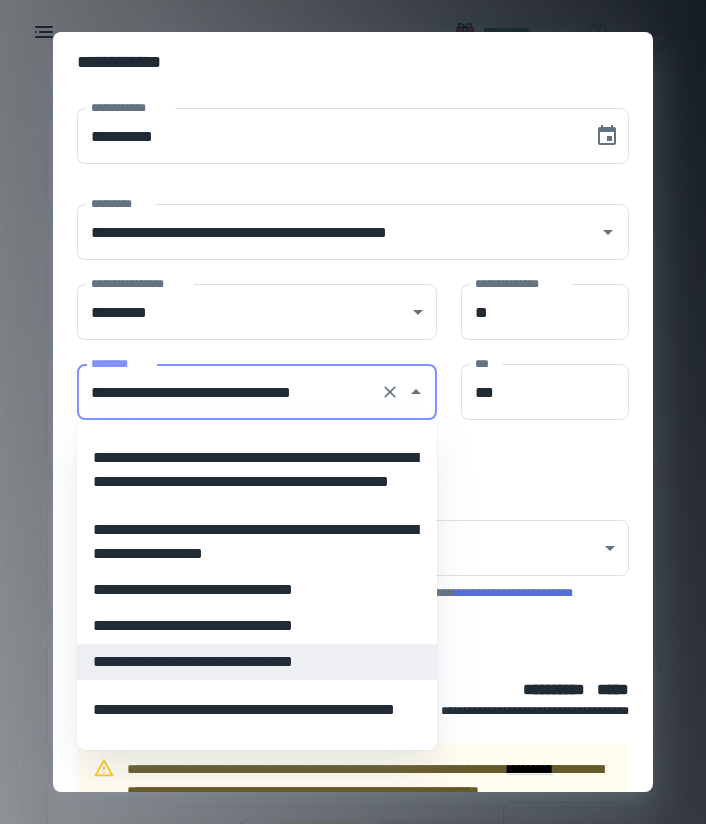 scroll, scrollTop: 837, scrollLeft: 0, axis: vertical 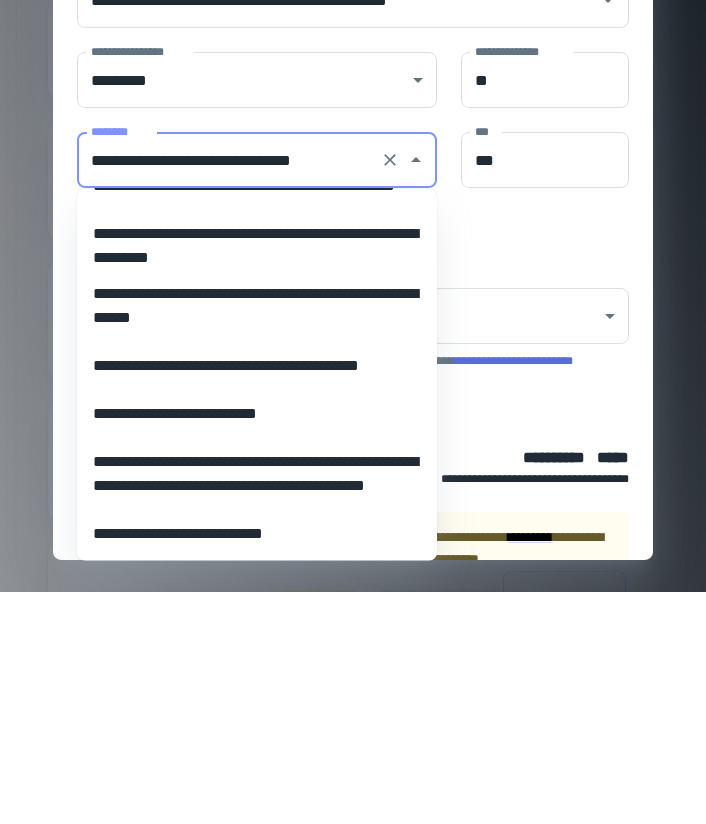 click on "**********" at bounding box center (257, 479) 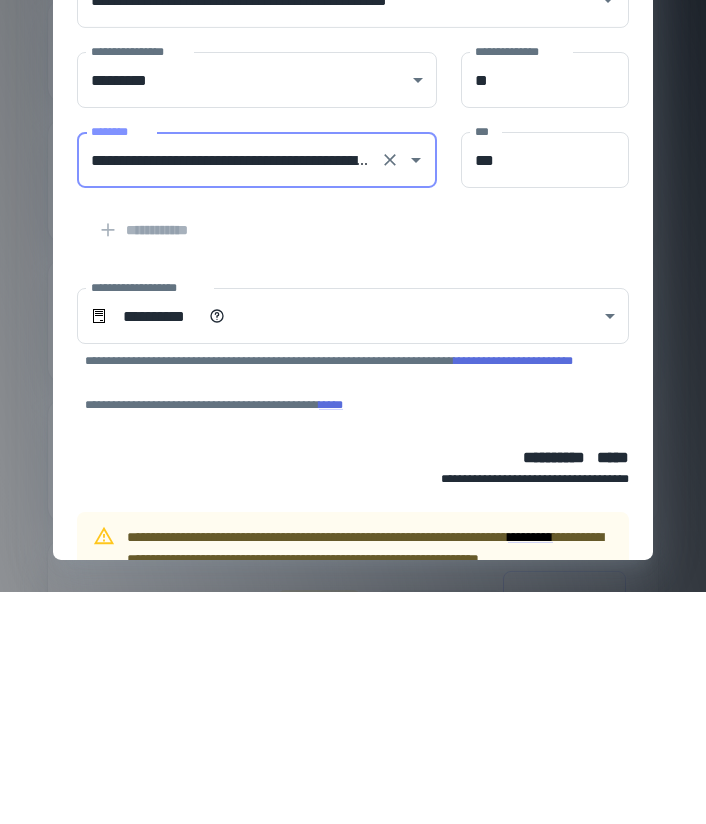 click on "***" at bounding box center (545, 392) 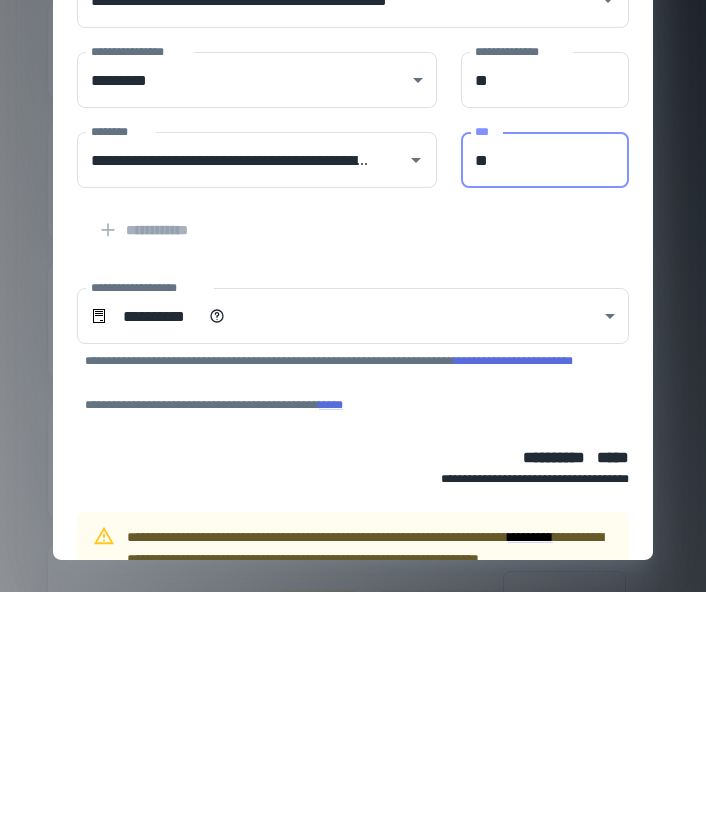 type on "*" 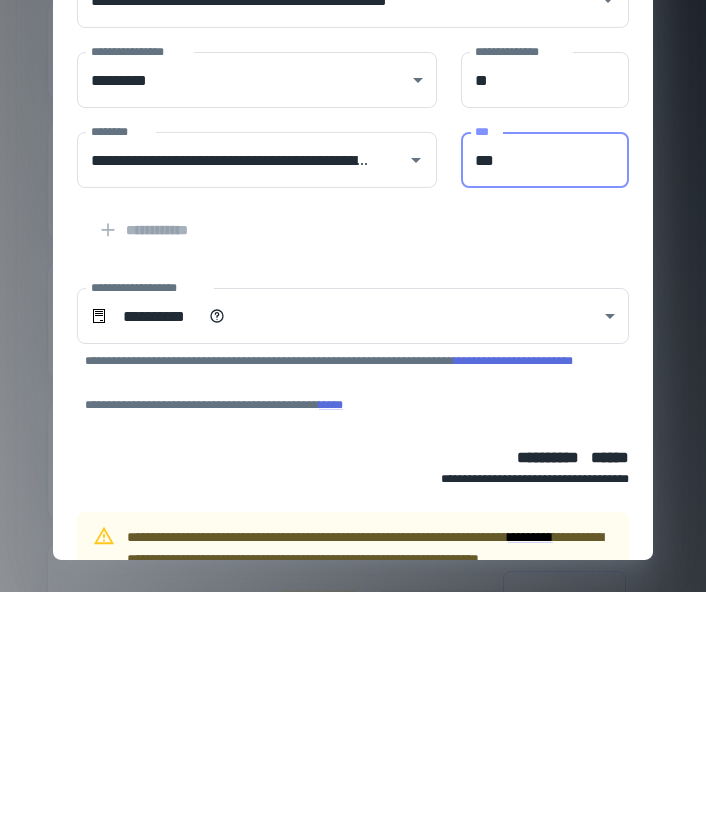 scroll, scrollTop: 1069, scrollLeft: 0, axis: vertical 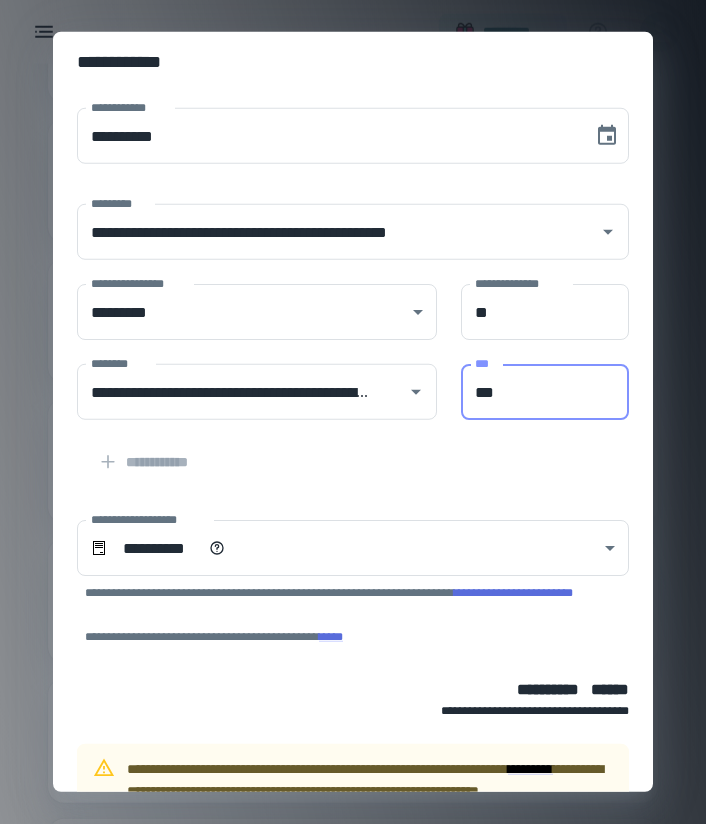 type on "***" 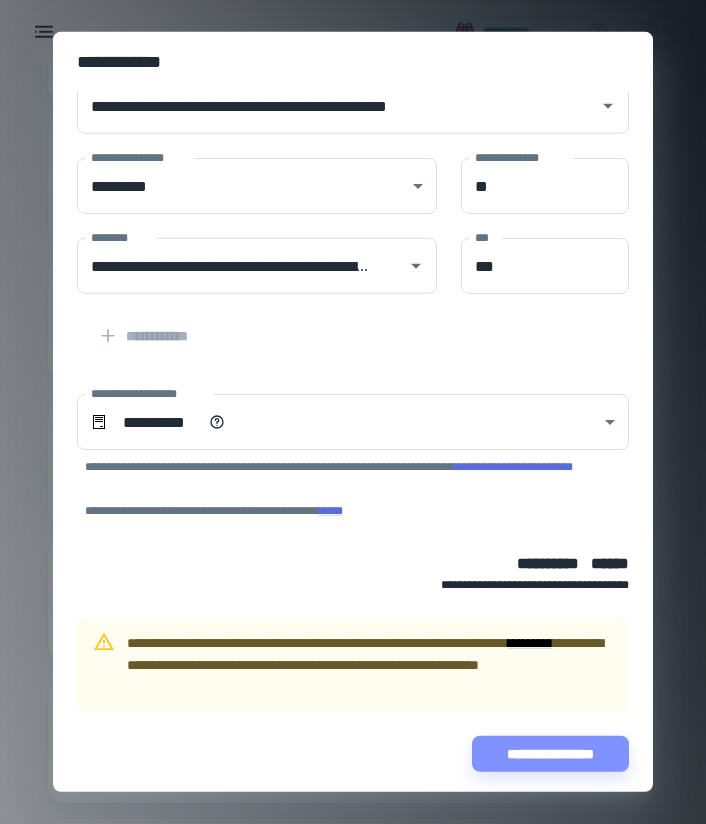 scroll, scrollTop: 126, scrollLeft: 0, axis: vertical 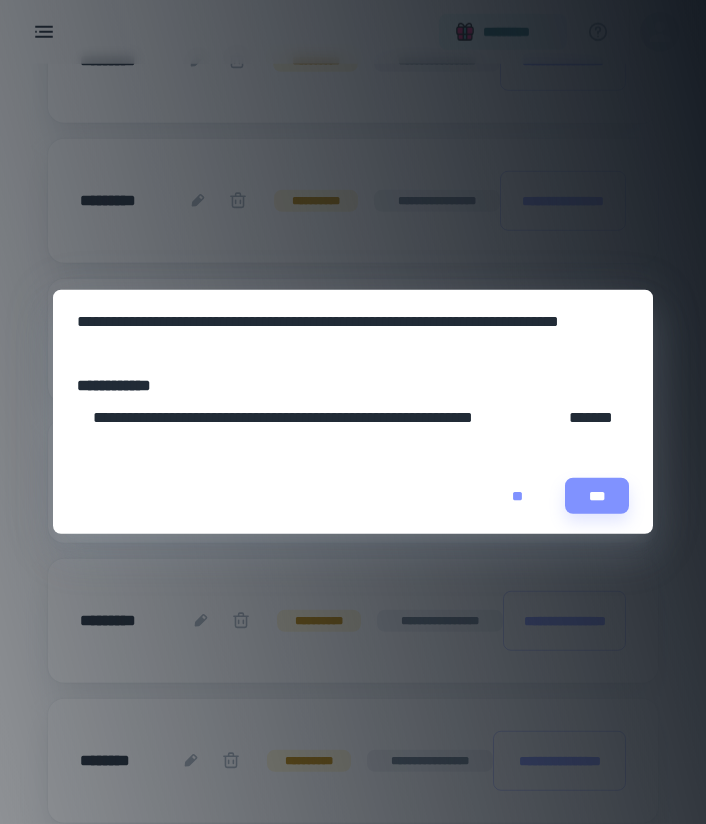 click on "**" at bounding box center [517, 496] 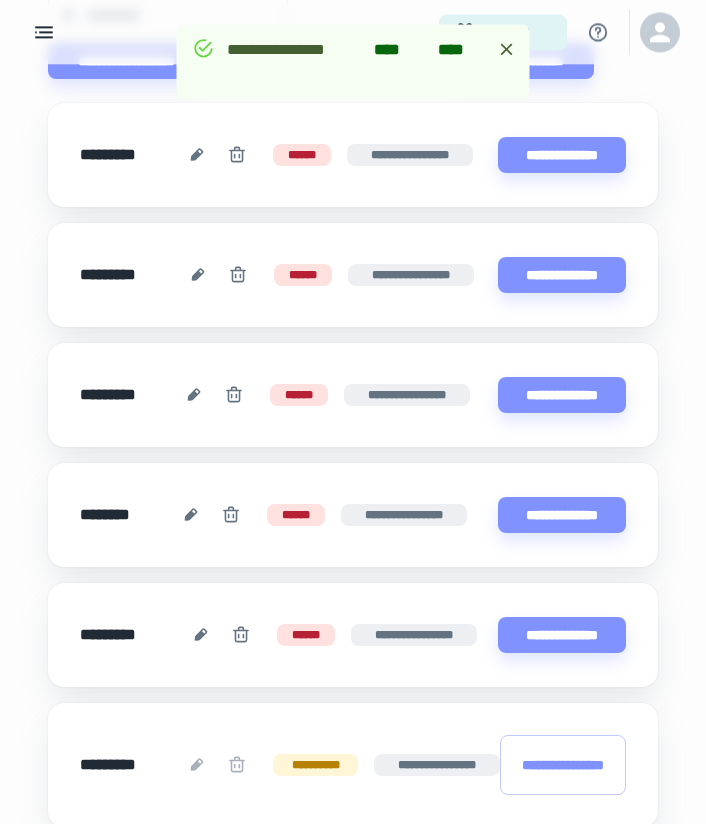 scroll, scrollTop: 365, scrollLeft: 0, axis: vertical 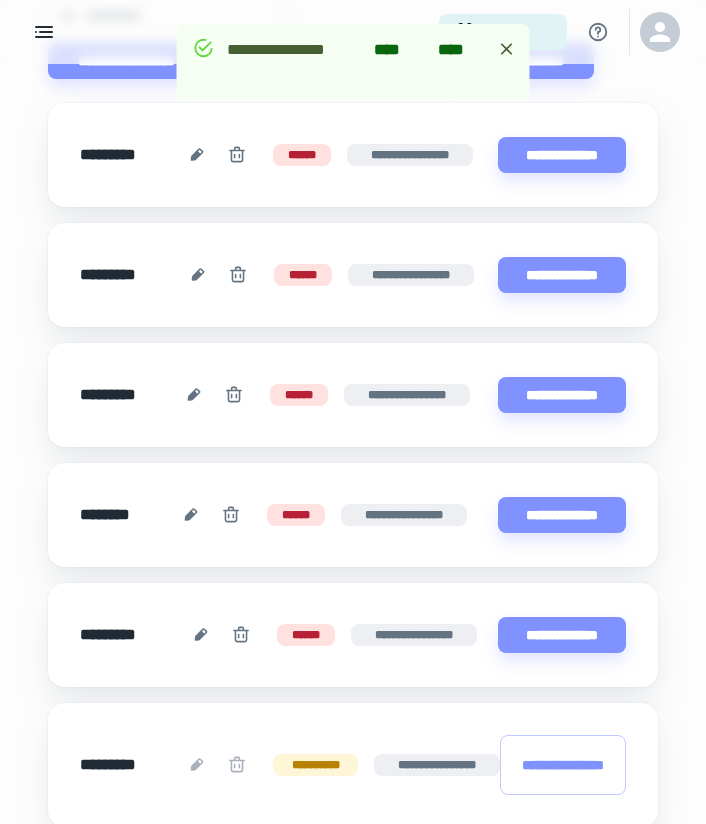 click on "**********" at bounding box center [562, 635] 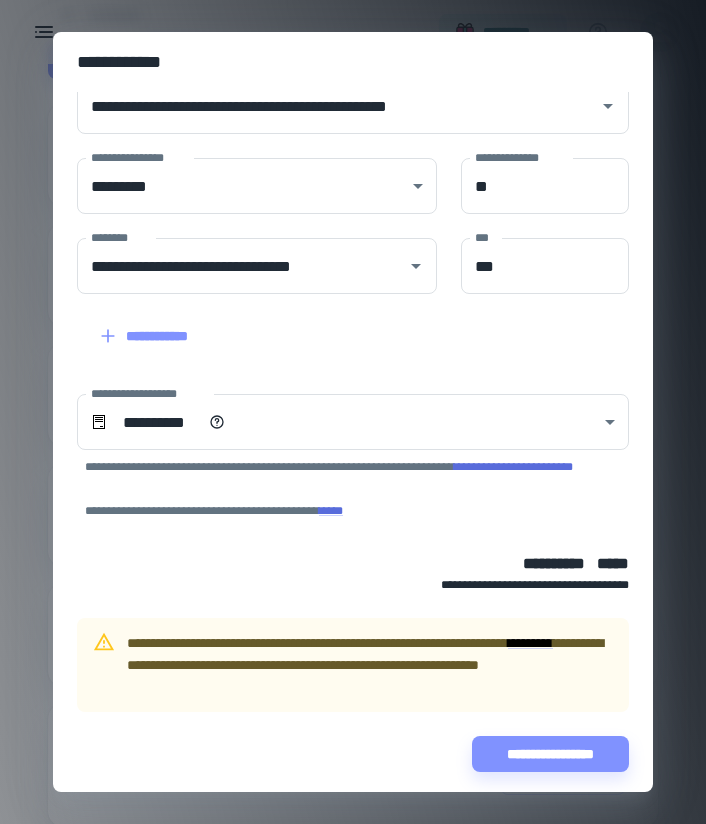 scroll, scrollTop: 126, scrollLeft: 0, axis: vertical 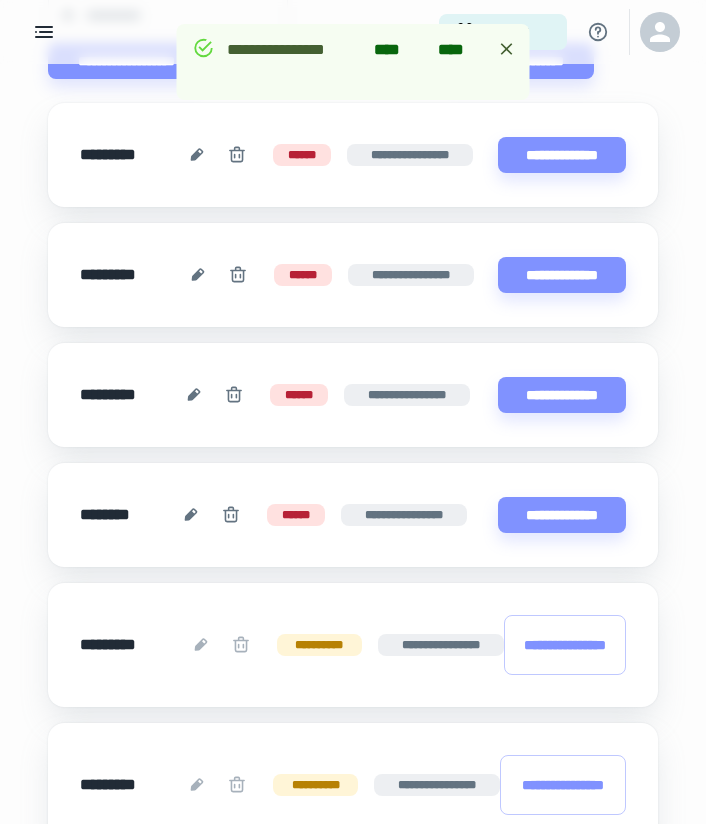 click on "**********" at bounding box center [562, 515] 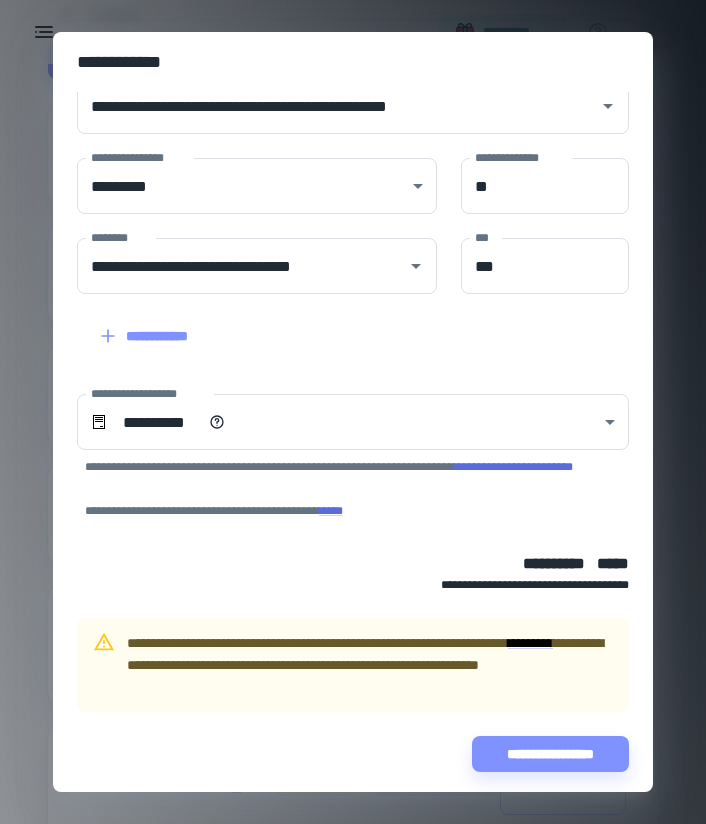 scroll, scrollTop: 126, scrollLeft: 0, axis: vertical 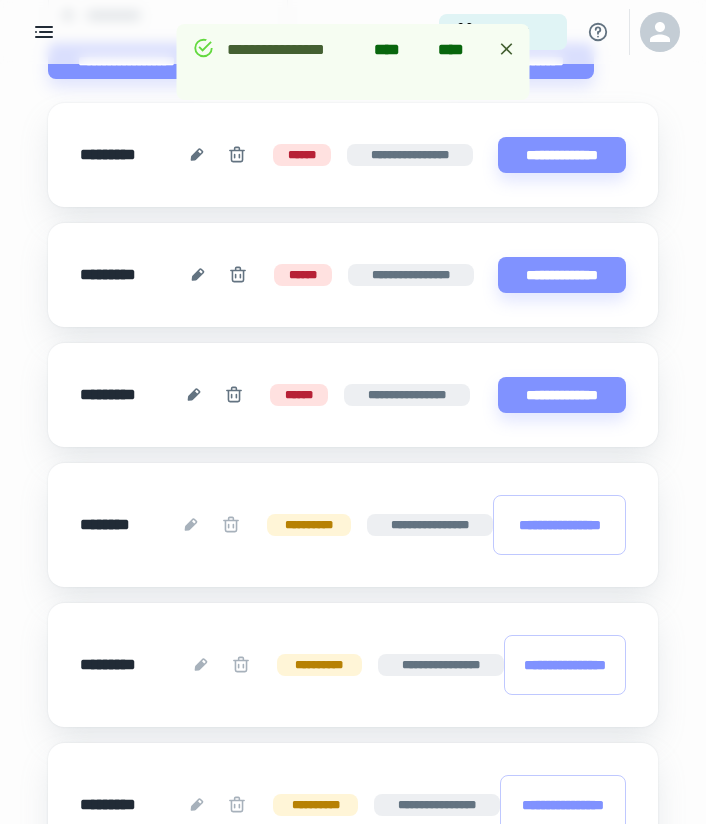 click on "**********" at bounding box center [562, 395] 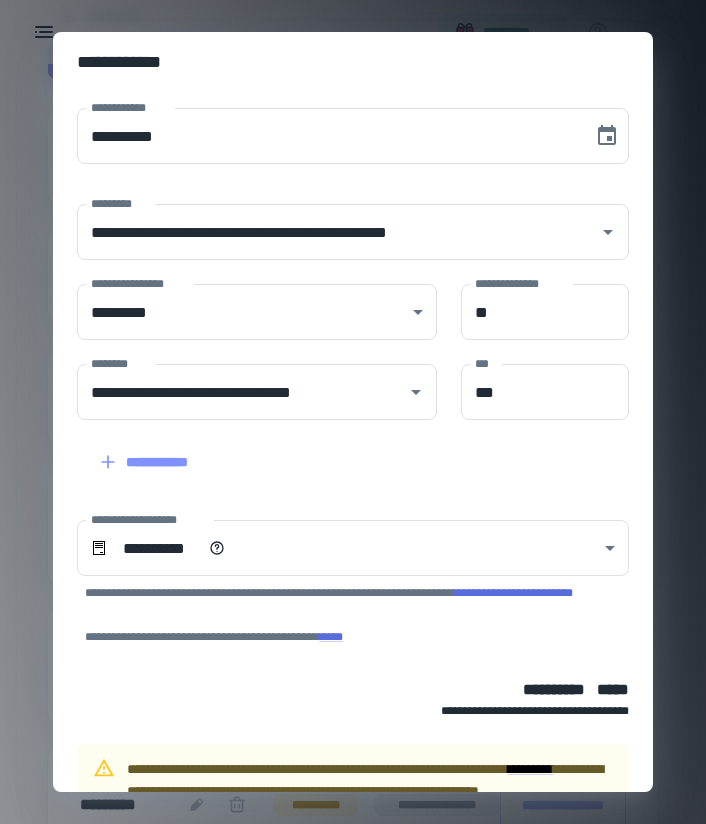 click 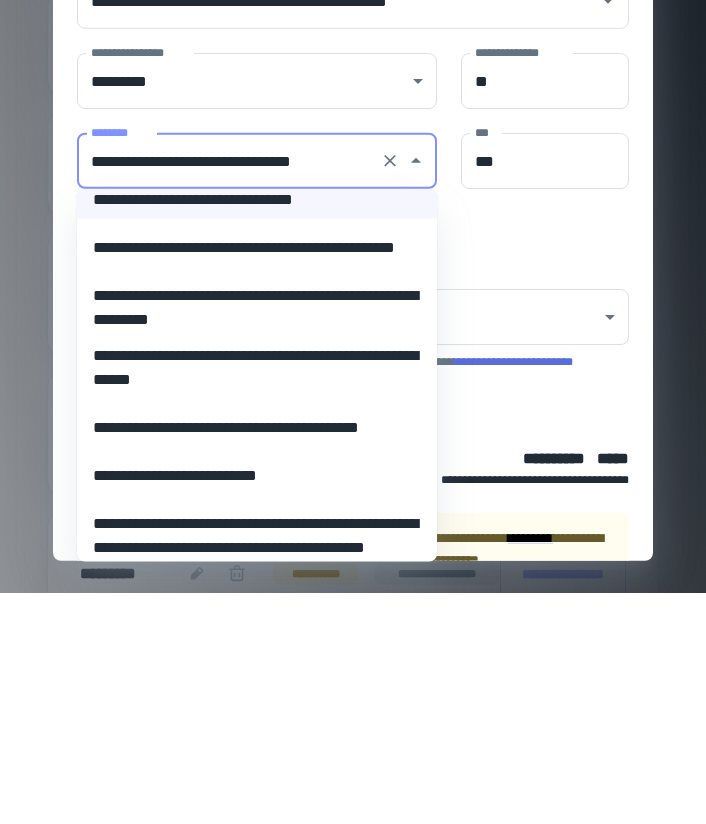 scroll, scrollTop: 257, scrollLeft: 0, axis: vertical 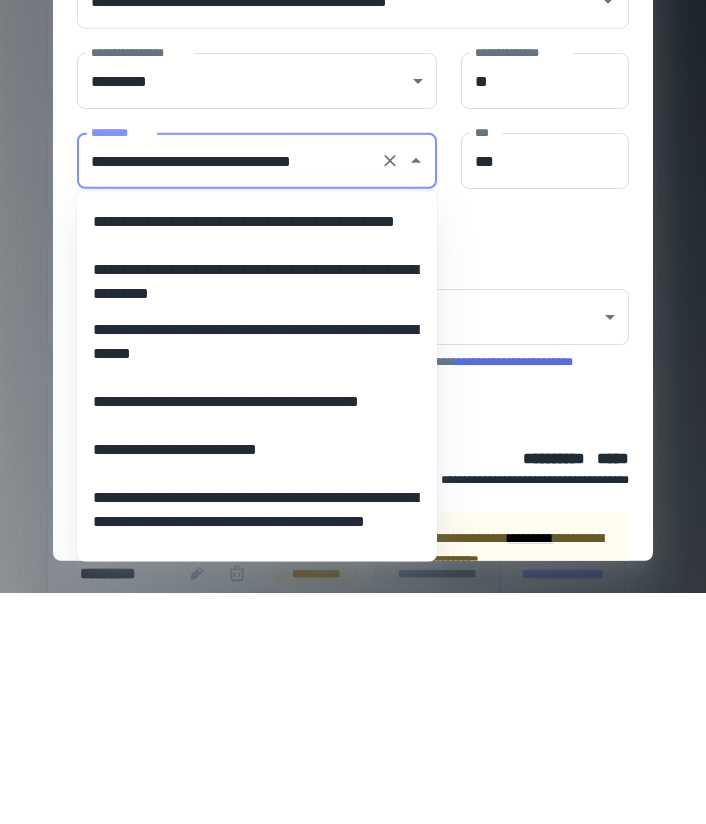 click on "**********" at bounding box center (257, 514) 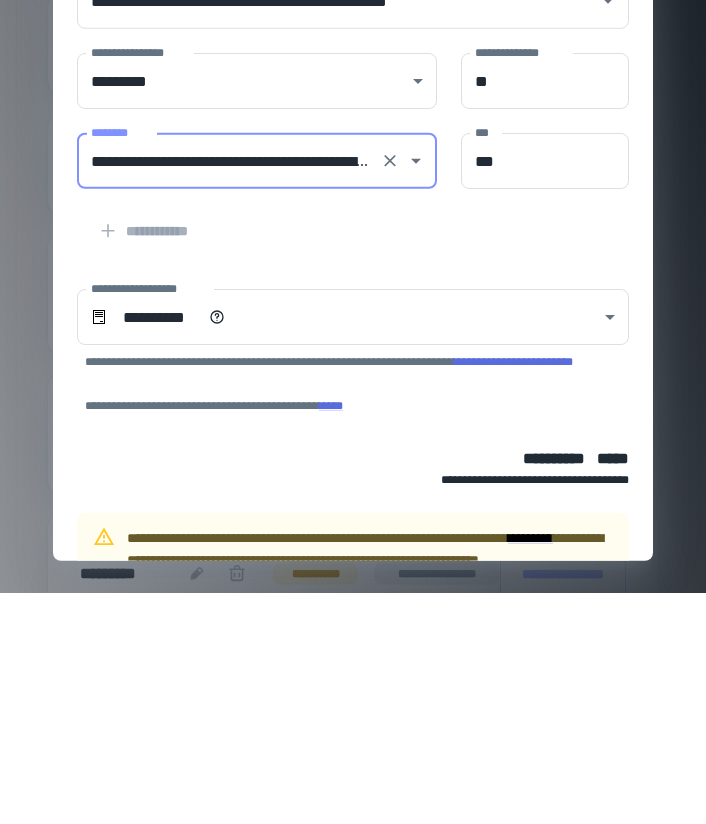 click on "***" at bounding box center (545, 392) 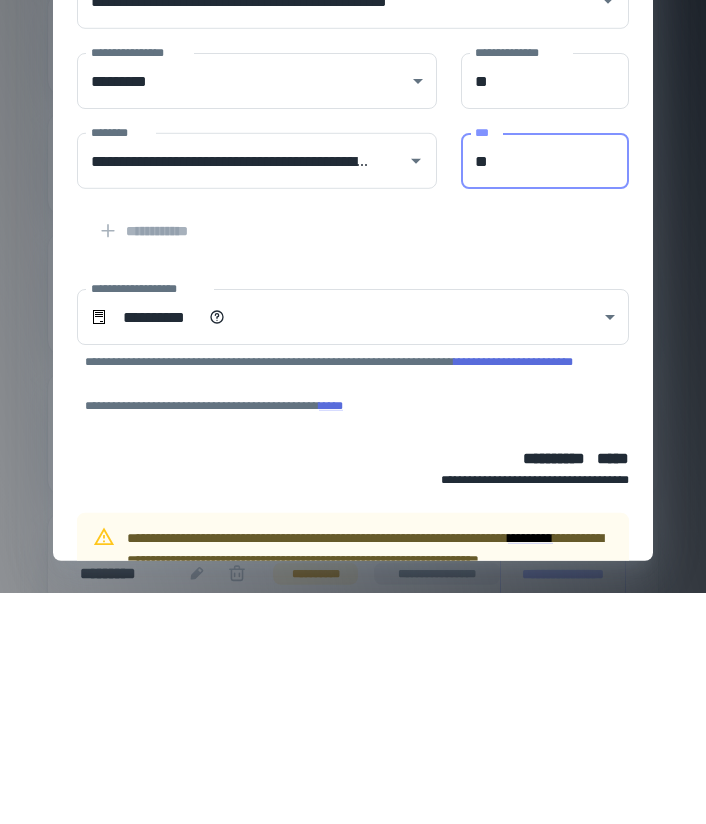 type on "*" 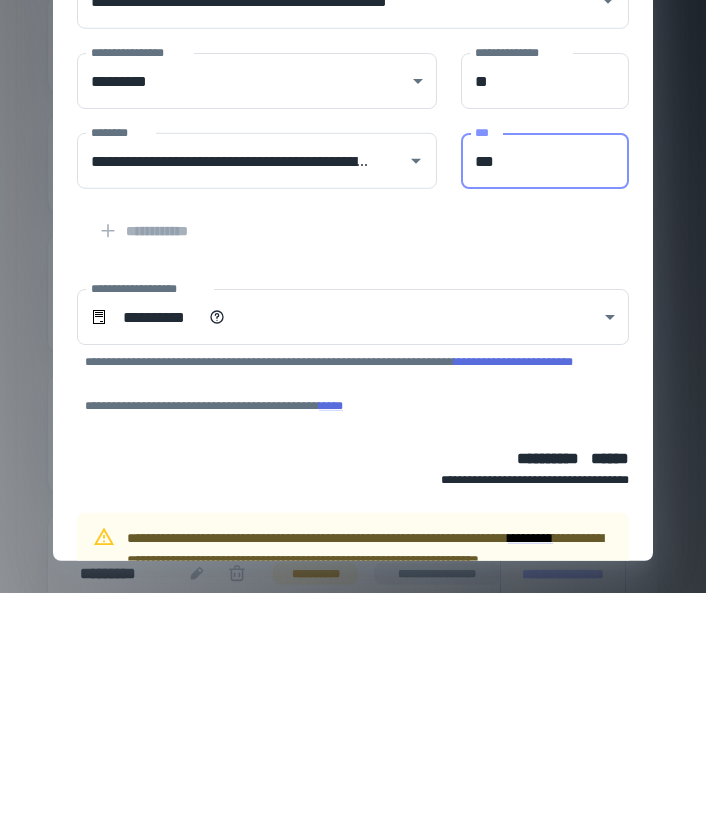 scroll, scrollTop: 596, scrollLeft: 0, axis: vertical 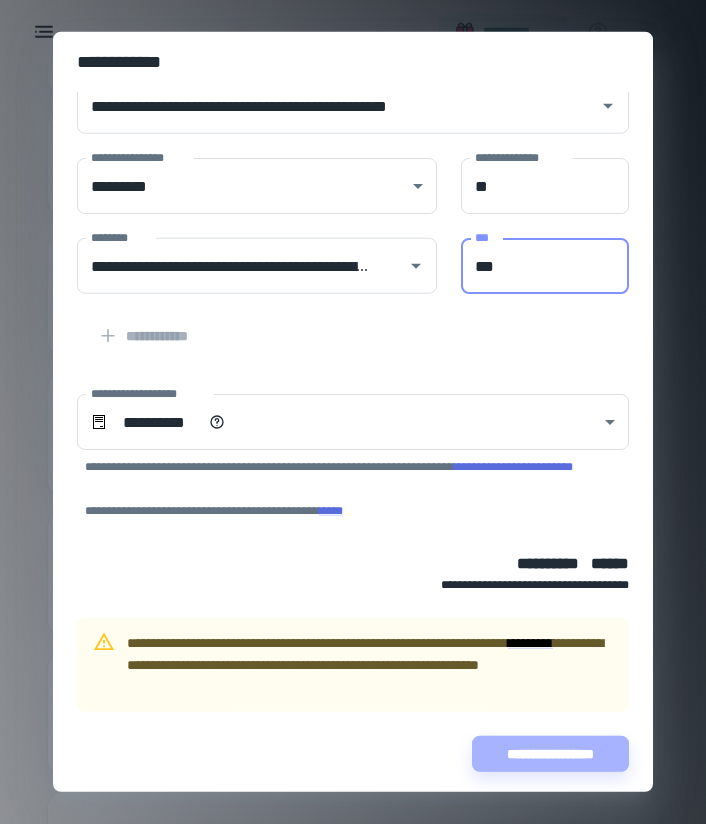 type on "***" 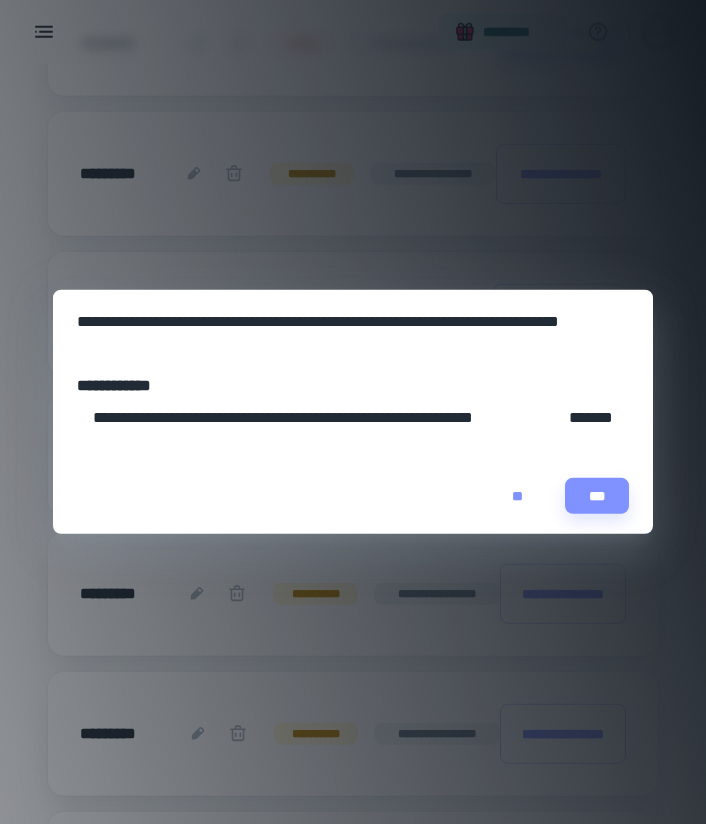 click on "**" at bounding box center [517, 496] 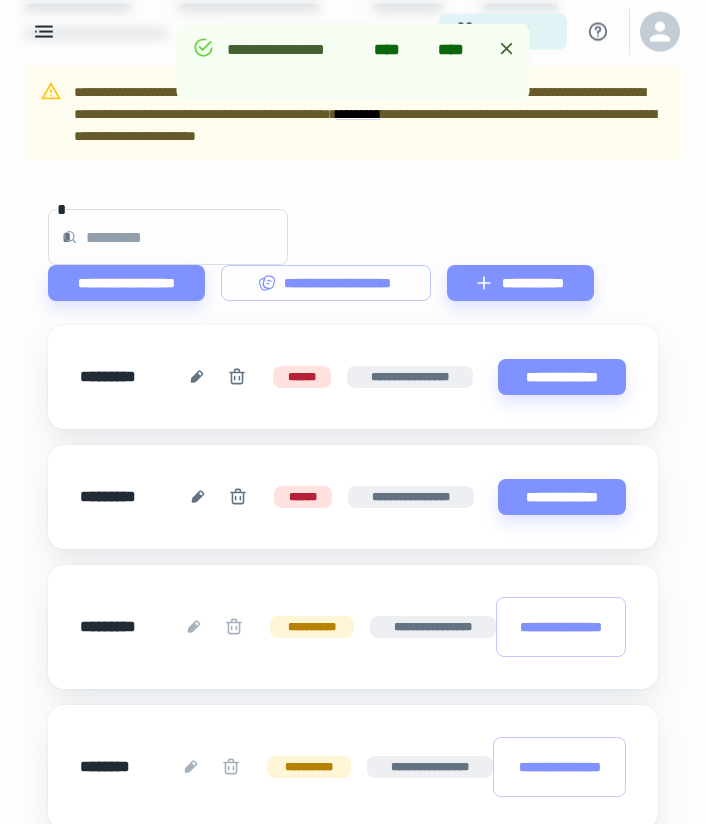 scroll, scrollTop: 128, scrollLeft: 0, axis: vertical 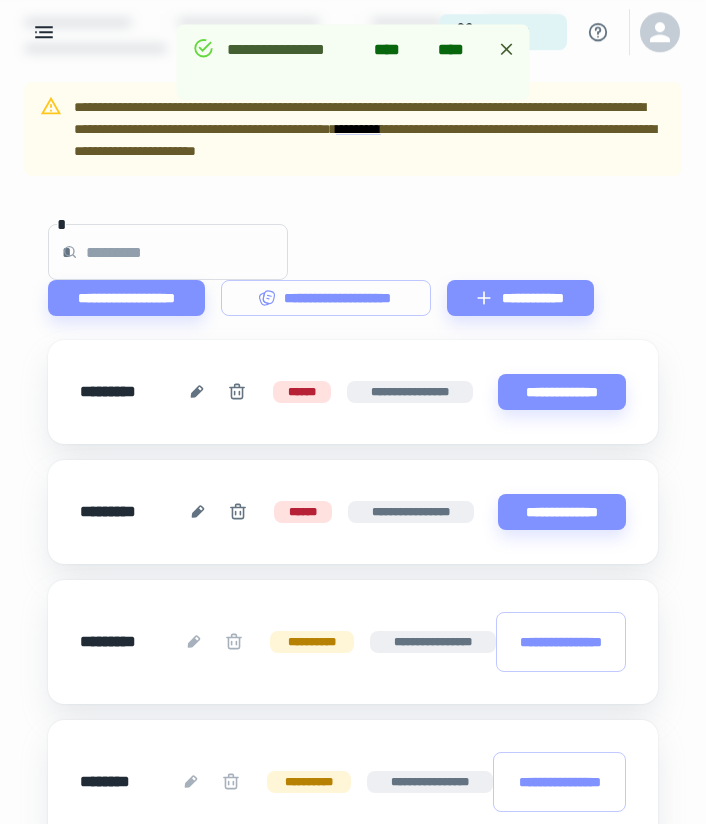 click on "**********" at bounding box center [562, 512] 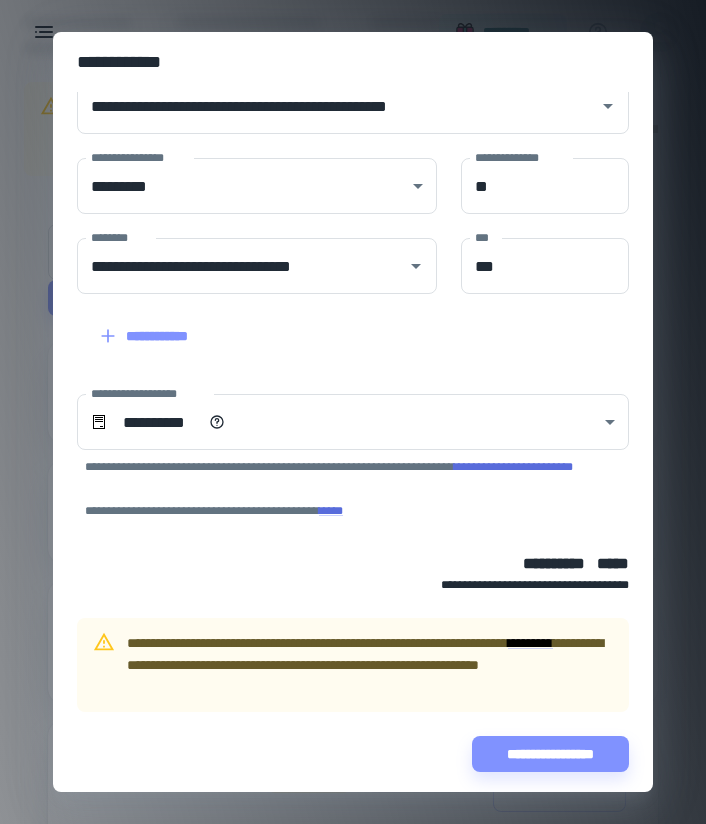 scroll, scrollTop: 126, scrollLeft: 0, axis: vertical 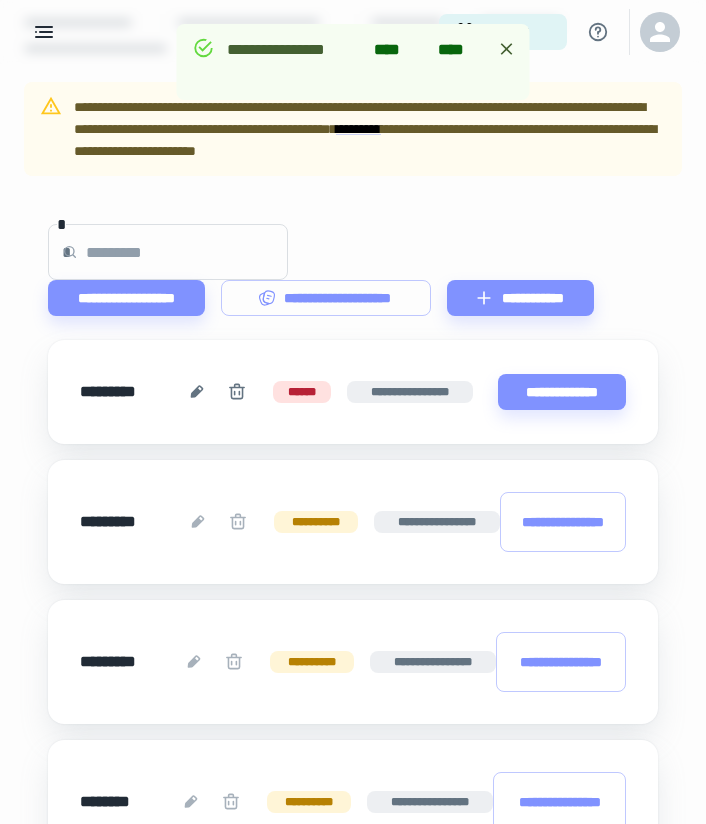 click on "**********" at bounding box center (562, 392) 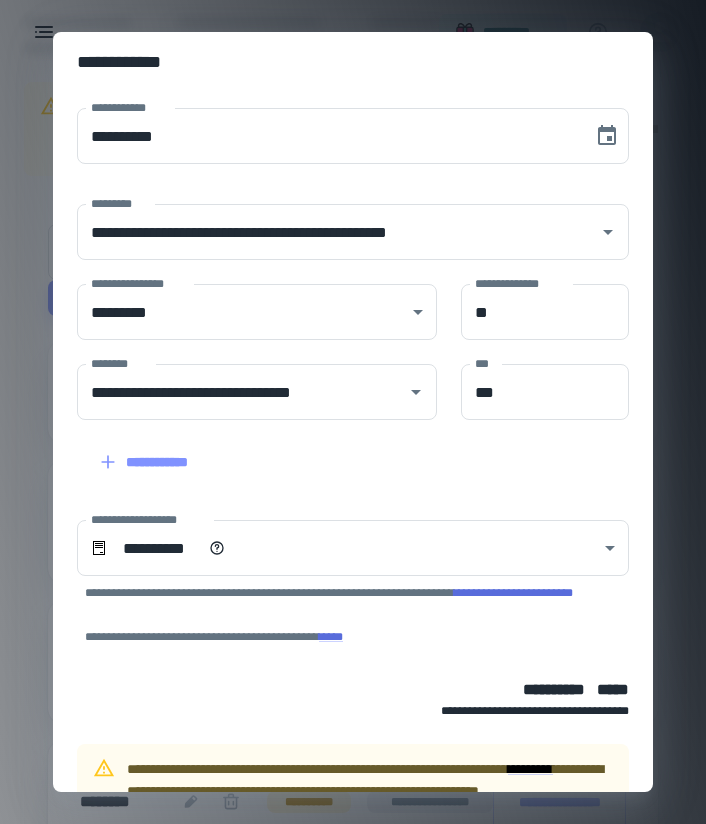 click 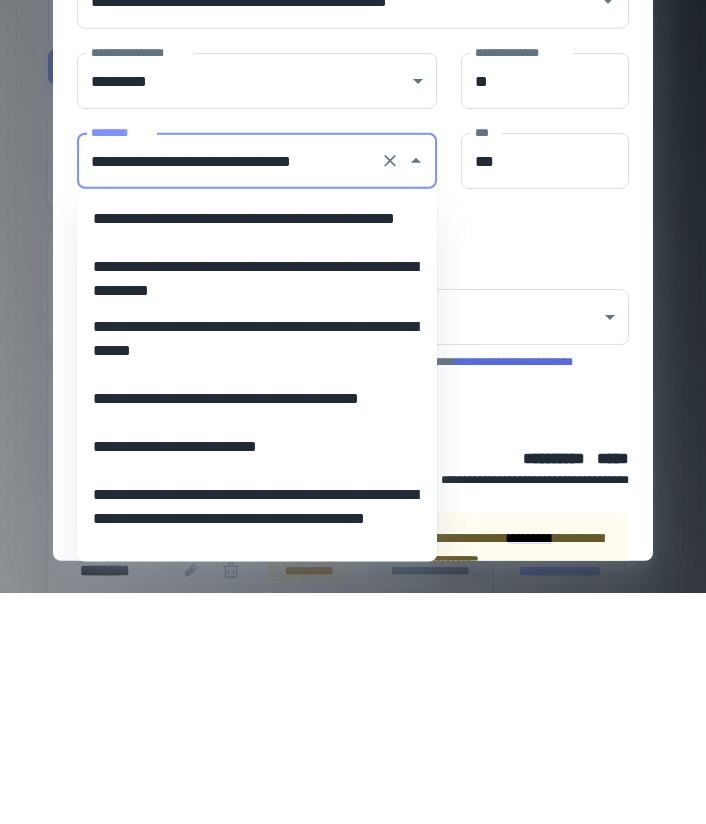 scroll, scrollTop: 271, scrollLeft: 0, axis: vertical 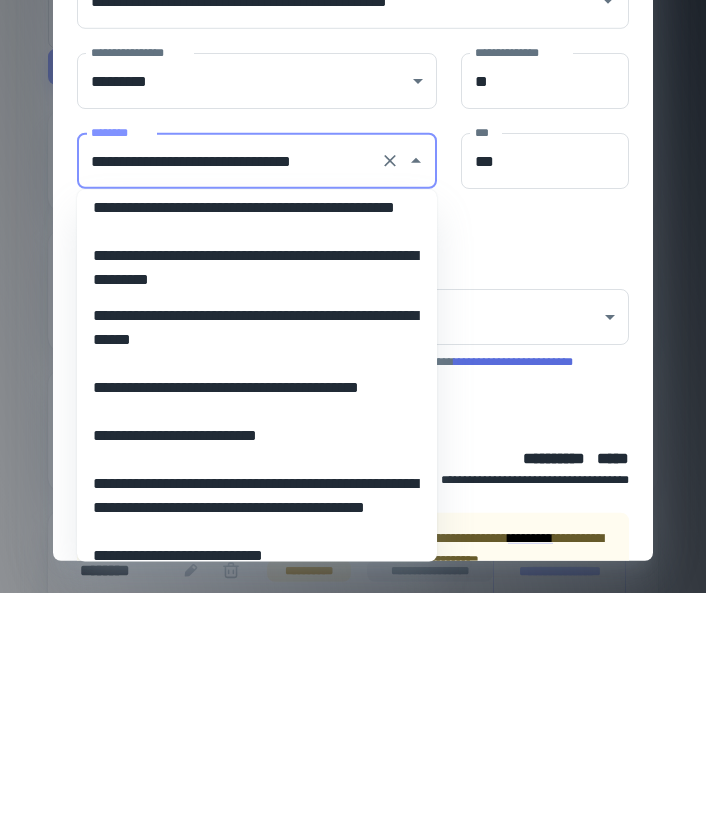 click on "**********" at bounding box center [257, 500] 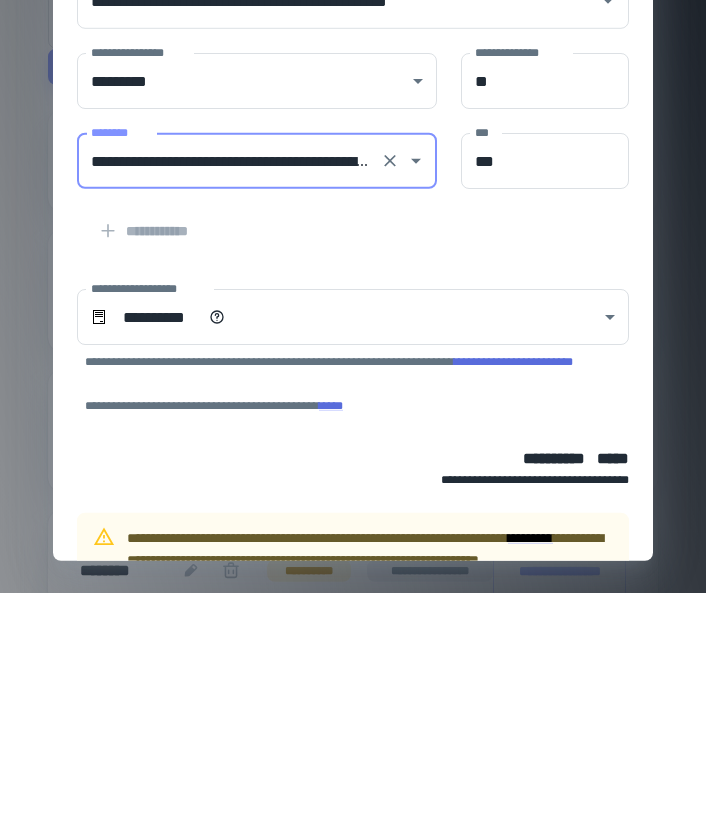 click on "***" at bounding box center [545, 392] 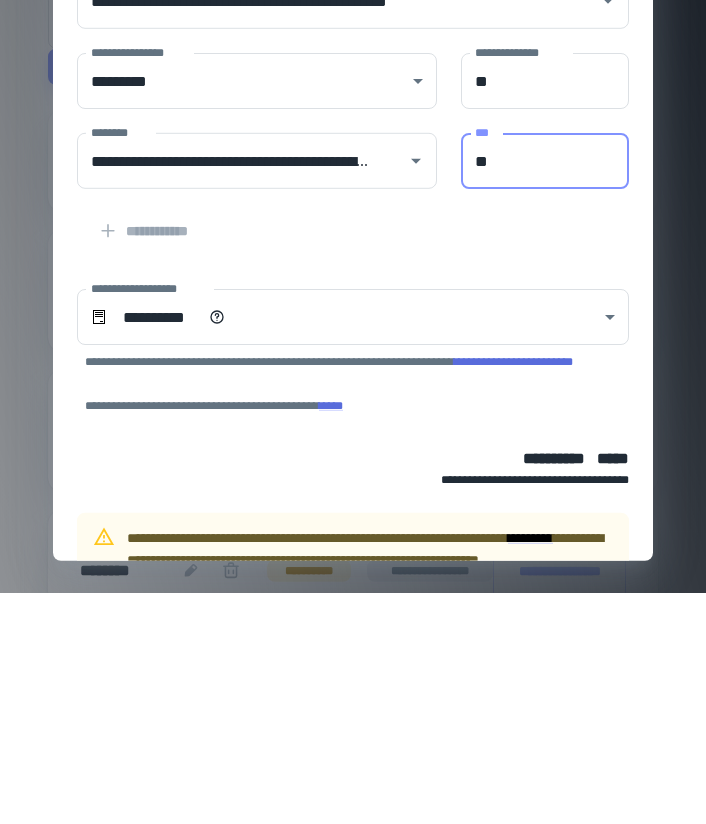 type on "*" 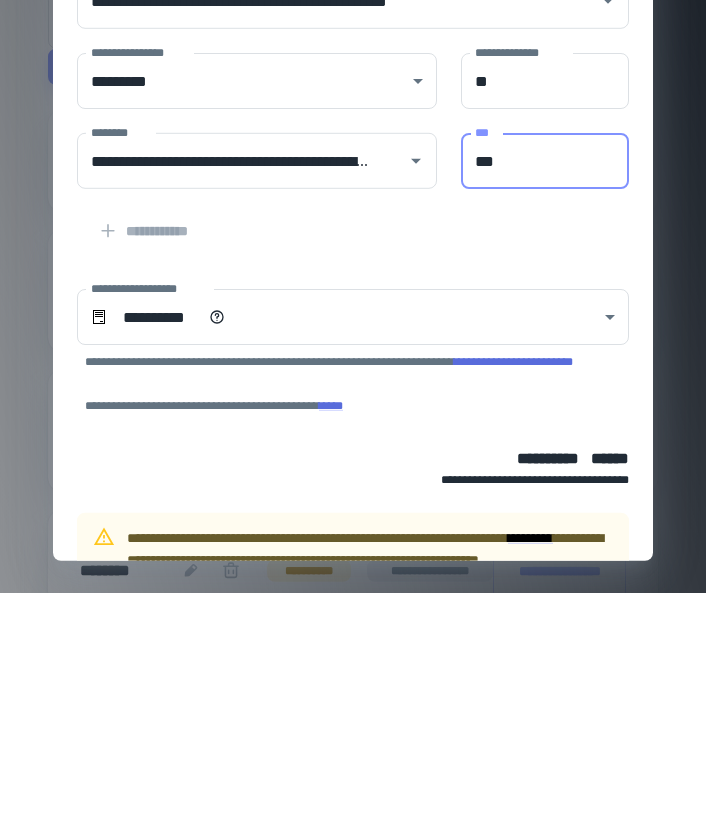 scroll, scrollTop: 359, scrollLeft: 0, axis: vertical 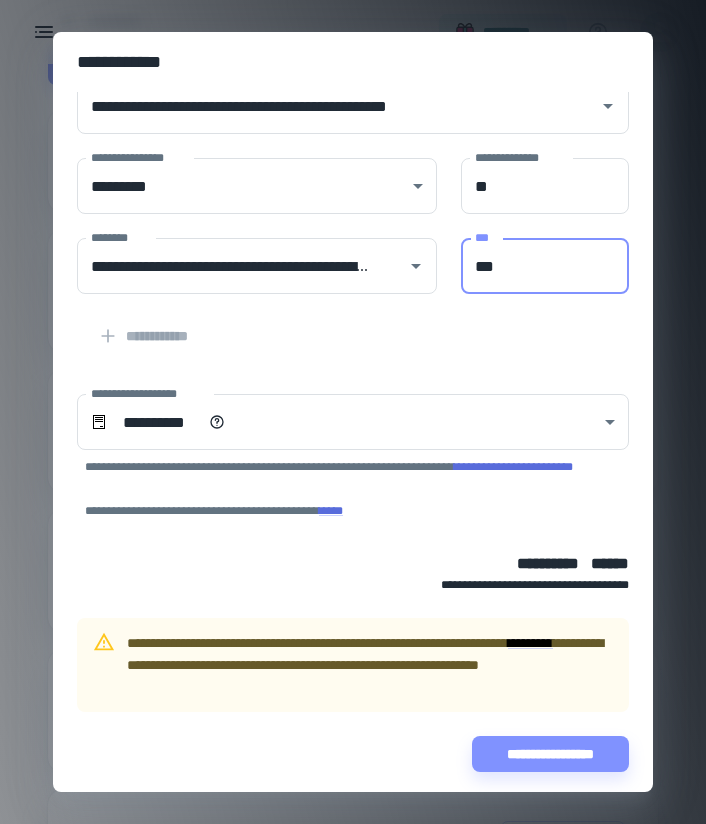 type on "***" 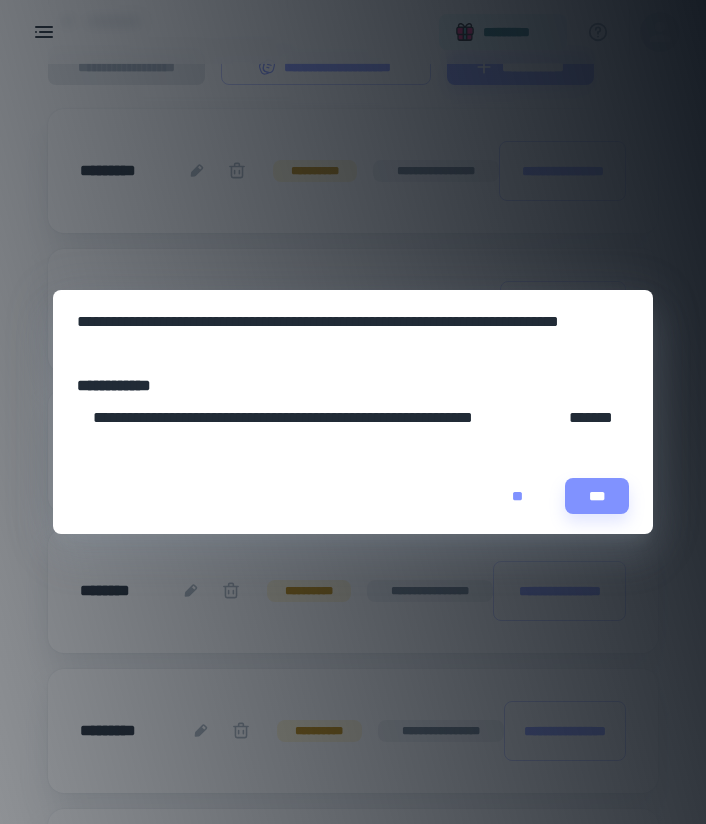 click on "***" at bounding box center (597, 496) 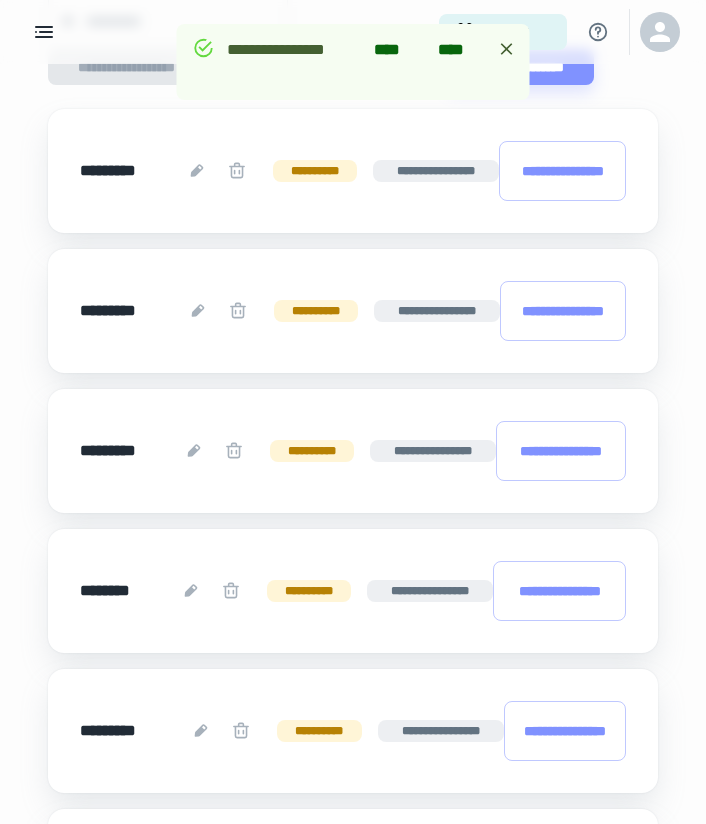 click 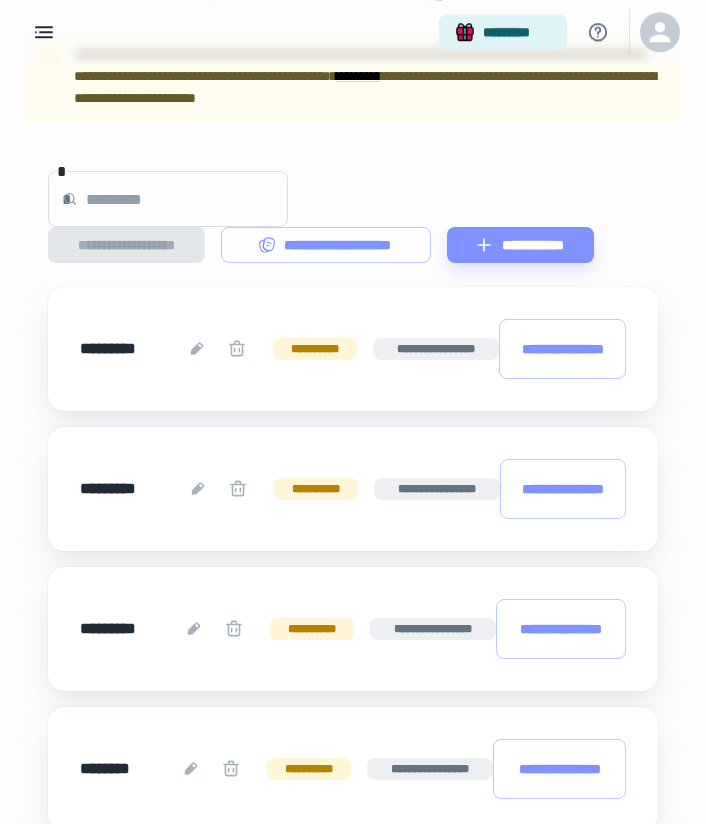 scroll, scrollTop: 0, scrollLeft: 0, axis: both 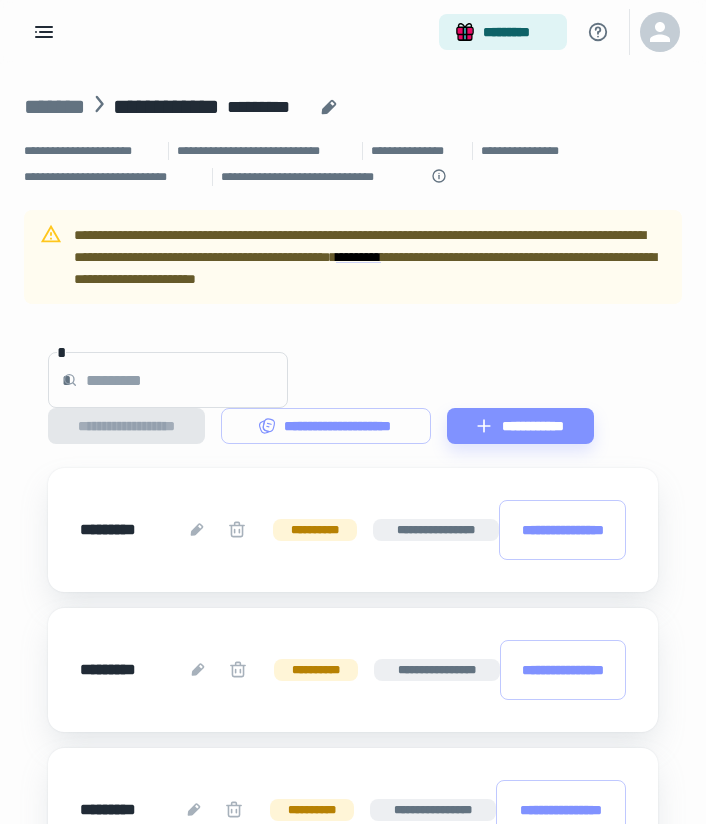 click on "**********" at bounding box center (326, 426) 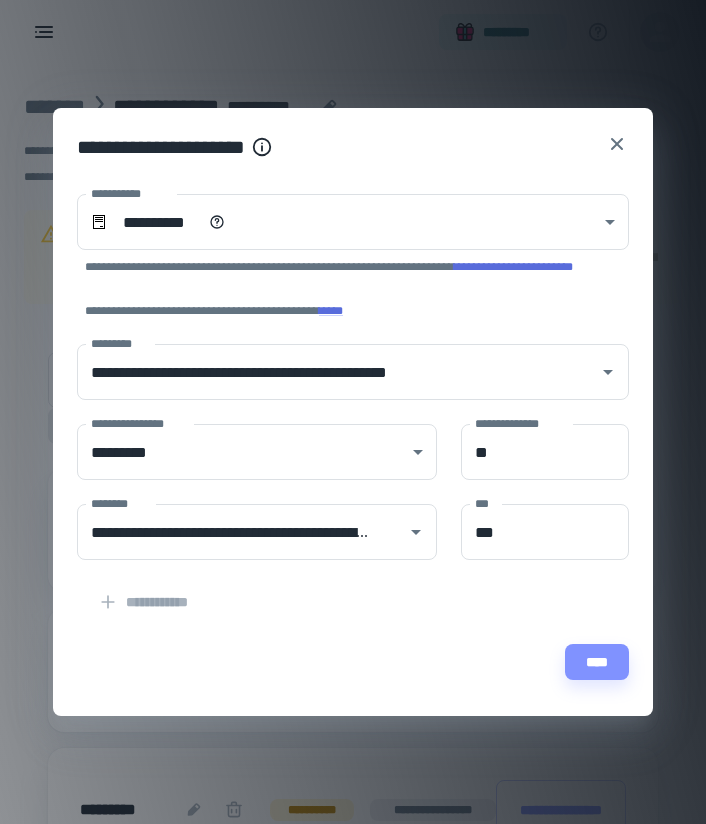 click on "[FIRST] [LAST] [OCCUPATION] [COMPANY] [DEPARTMENT] [JOB_TITLE] [ADDRESS_LINE_1] [ADDRESS_LINE_2] [ADDRESS_LINE_3] [ADDRESS_LINE_4] [ADDRESS_LINE_5] [ADDRESS_LINE_6] [ADDRESS_LINE_7] [ADDRESS_LINE_8] [ADDRESS_LINE_9] [ADDRESS_LINE_10] [ADDRESS_LINE_11] [ADDRESS_LINE_12] [ADDRESS_LINE_13] [ADDRESS_LINE_14] [ADDRESS_LINE_15] [ADDRESS_LINE_16] [ADDRESS_LINE_17] [ADDRESS_LINE_18] [ADDRESS_LINE_19] [ADDRESS_LINE_20] [ADDRESS_LINE_21] [ADDRESS_LINE_22] [ADDRESS_LINE_23] [ADDRESS_LINE_24] [ADDRESS_LINE_25] [ADDRESS_LINE_26] [ADDRESS_LINE_27] [ADDRESS_LINE_28] [ADDRESS_LINE_29] [ADDRESS_LINE_30] [ADDRESS_LINE_31] [ADDRESS_LINE_32] [ADDRESS_LINE_33] [ADDRESS_LINE_34] [ADDRESS_LINE_35] [ADDRESS_LINE_36] [ADDRESS_LINE_37] [ADDRESS_LINE_38] [ADDRESS_LINE_39] [ADDRESS_LINE_40] [ADDRESS_LINE_41] [ADDRESS_LINE_42] [ADDRESS_LINE_43] [ADDRESS_LINE_44] [ADDRESS_LINE_45] [ADDRESS_LINE_46] [ADDRESS_LINE_47] [ADDRESS_LINE_48] [ADDRESS_LINE_49] [ADDRESS_LINE_50] [ADDRESS_LINE_51] [ADDRESS_LINE_52] [ADDRESS_LINE_53] [ADDRESS_LINE_54] [ADDRESS_LINE_55] [ADDRESS_LINE_56] [ADDRESS_LINE_57] [ADDRESS_LINE_58] [ADDRESS_LINE_59] [ADDRESS_LINE_60] [ADDRESS_LINE_61] [ADDRESS_LINE_62] [ADDRESS_LINE_63] [ADDRESS_LINE_64] [ADDRESS_LINE_65] [ADDRESS_LINE_66] [ADDRESS_LINE_67] [ADDRESS_LINE_68] [ADDRESS_LINE_69] [ADDRESS_LINE_70] [ADDRESS_LINE_71] [ADDRESS_LINE_72] [ADDRESS_LINE_73] [ADDRESS_LINE_74] [ADDRESS_LINE_75] [ADDRESS_LINE_76] [ADDRESS_LINE_77] [ADDRESS_LINE_78] [ADDRESS_LINE_79] [ADDRESS_LINE_80] [ADDRESS_LINE_81] [ADDRESS_LINE_82] [ADDRESS_LINE_83] [ADDRESS_LINE_84] [ADDRESS_LINE_85] [ADDRESS_LINE_86] [ADDRESS_LINE_87] [ADDRESS_LINE_88] [ADDRESS_LINE_89] [ADDRESS_LINE_90] [ADDRESS_LINE_91] [ADDRESS_LINE_92] [ADDRESS_LINE_93] [ADDRESS_LINE_94] [ADDRESS_LINE_95] [ADDRESS_LINE_96] [ADDRESS_LINE_97] [ADDRESS_LINE_98] [ADDRESS_LINE_99] [ADDRESS_LINE_100]" at bounding box center (353, 412) 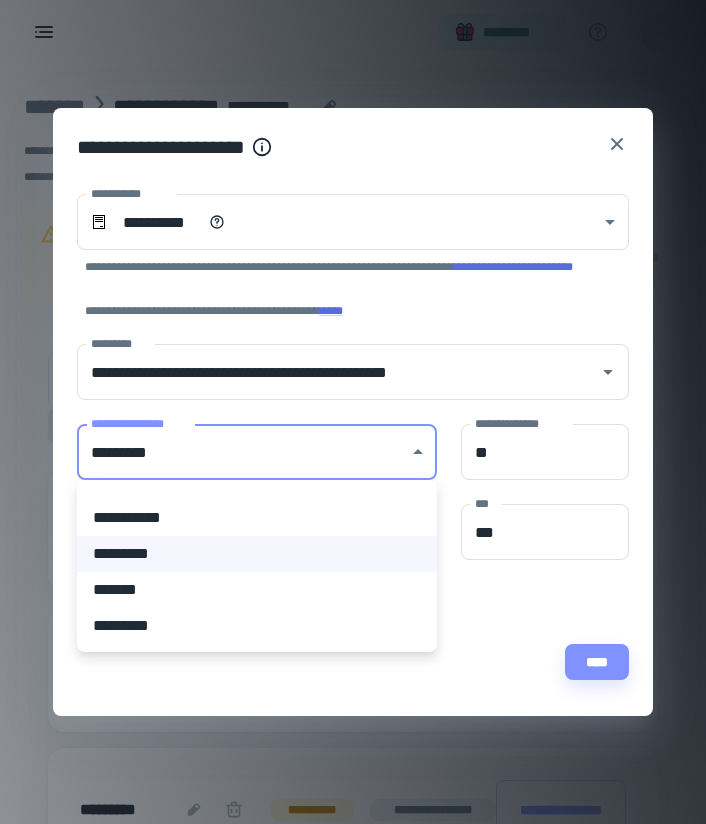 click at bounding box center [353, 412] 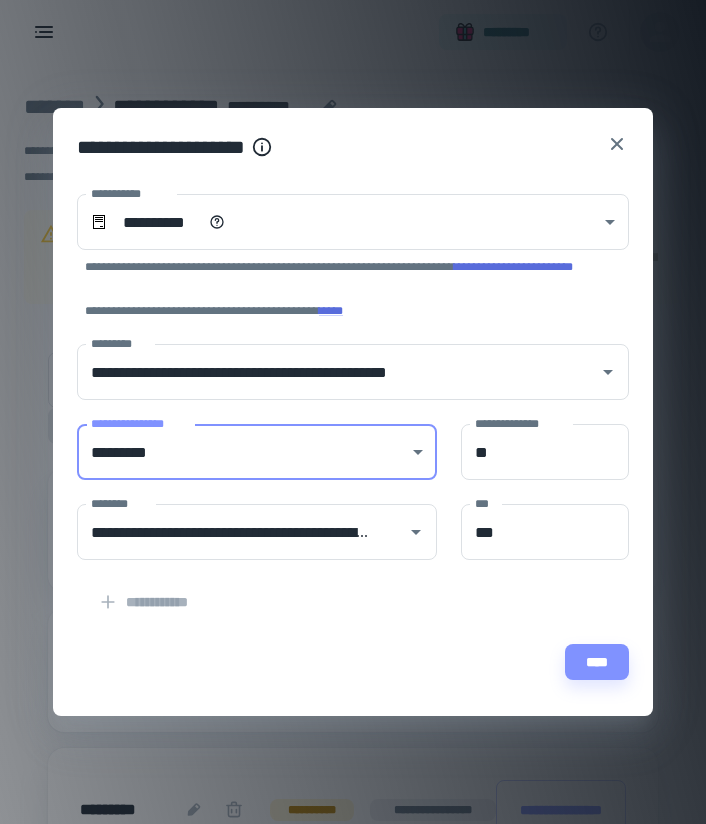 click on "***" at bounding box center [545, 532] 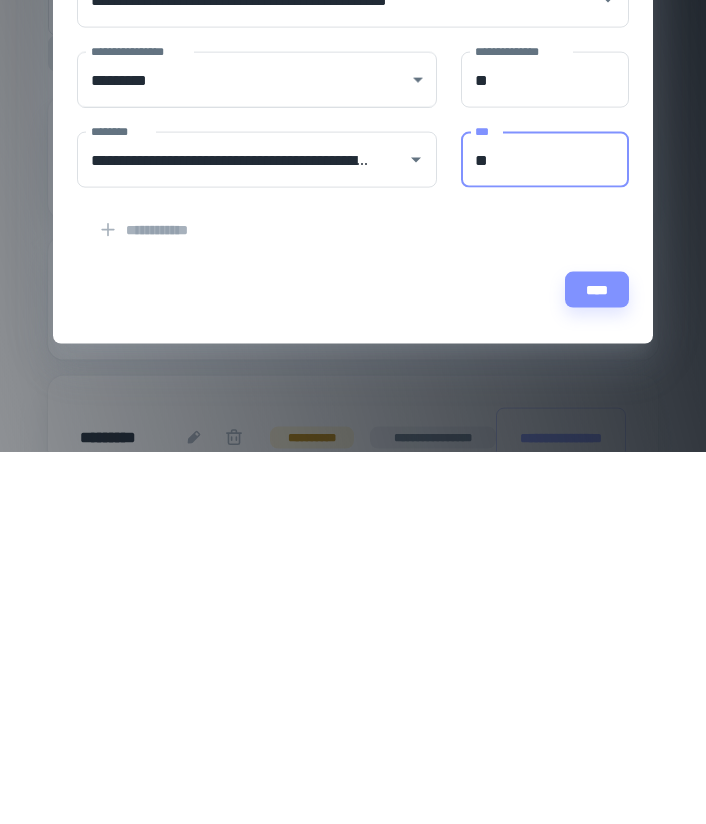 type on "*" 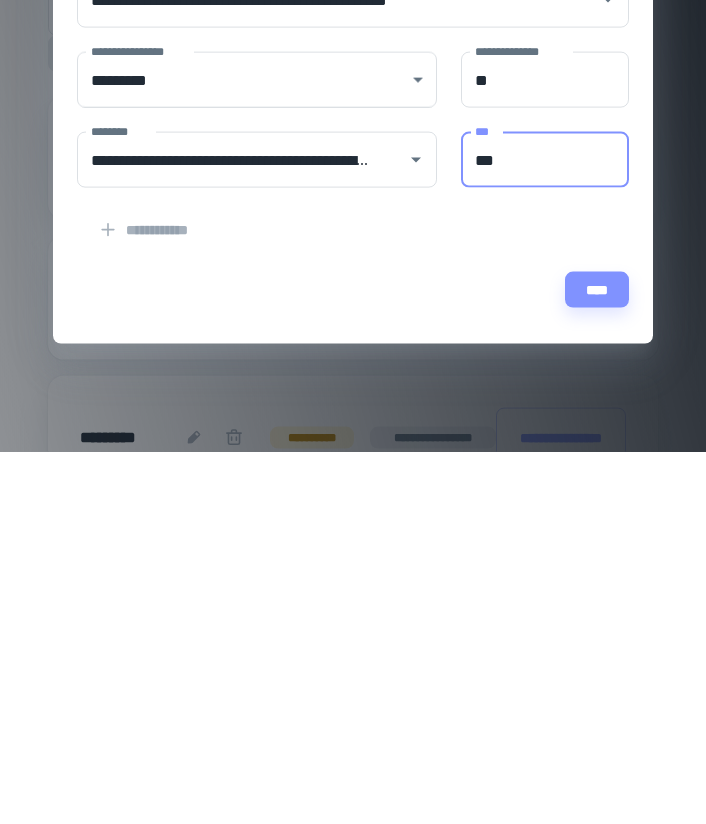 click on "[FIRST] [LAST]" at bounding box center [257, 532] 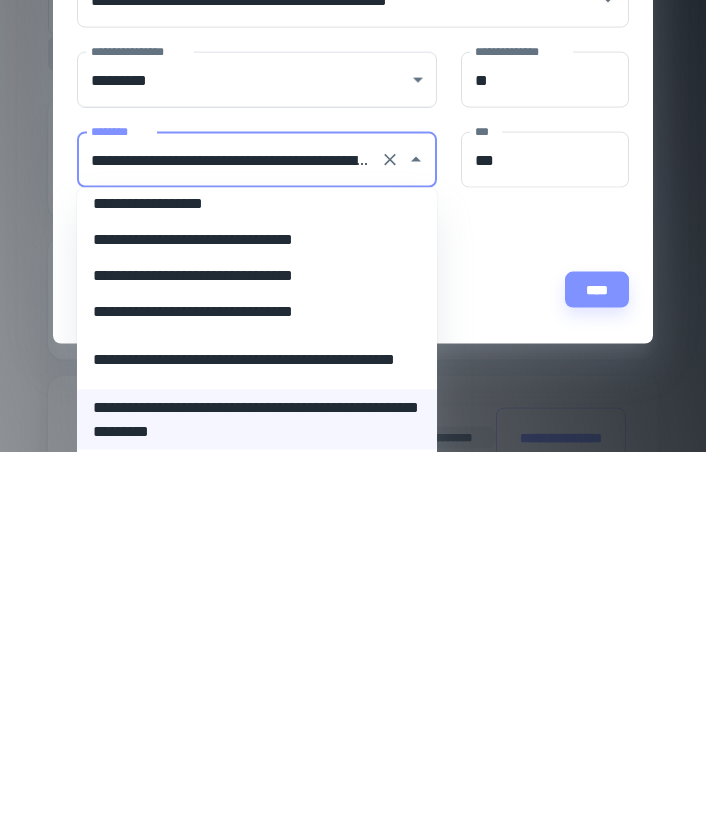 scroll, scrollTop: 128, scrollLeft: 0, axis: vertical 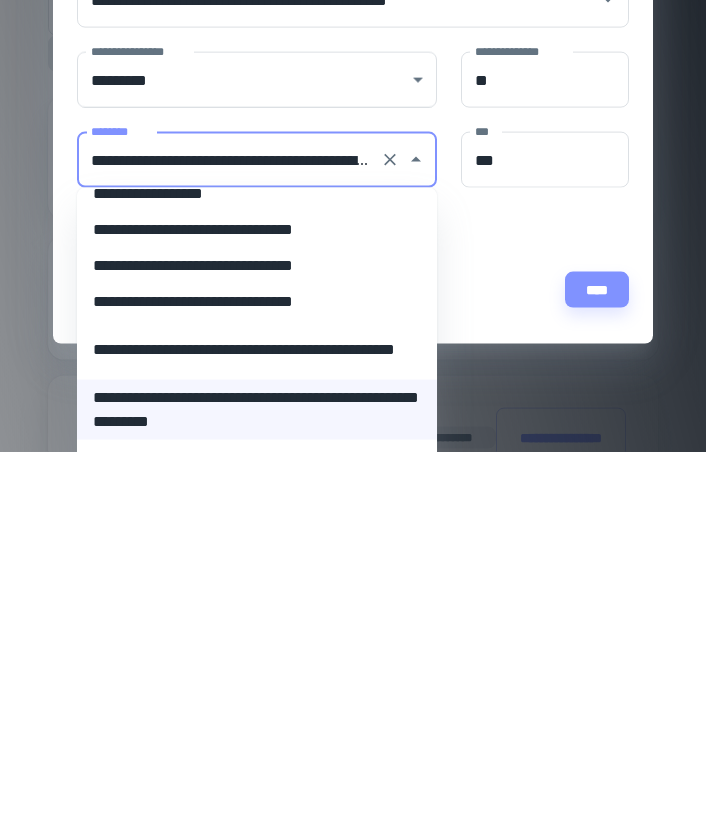 click on "**********" at bounding box center (257, 674) 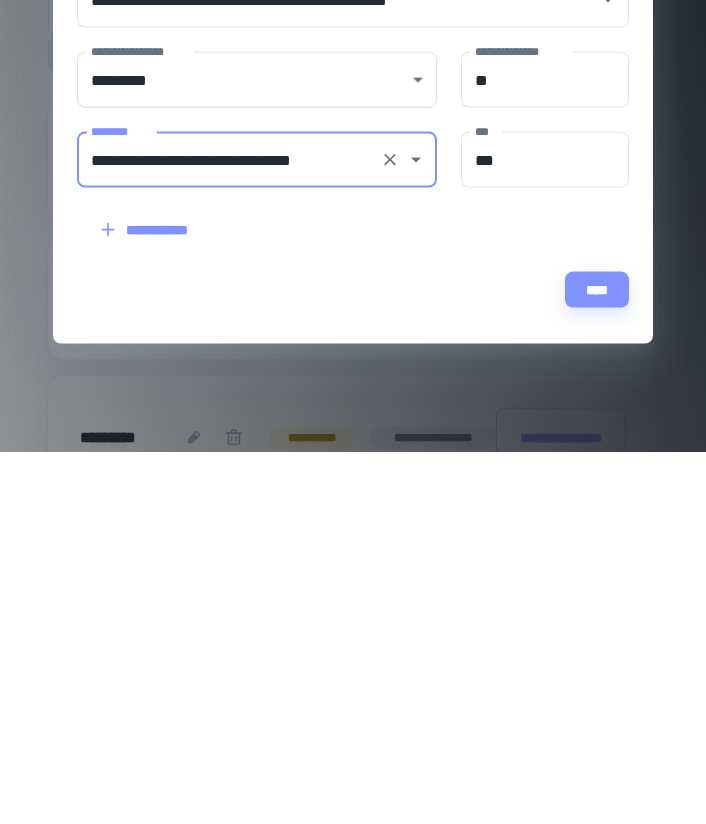 click on "****" at bounding box center (597, 662) 